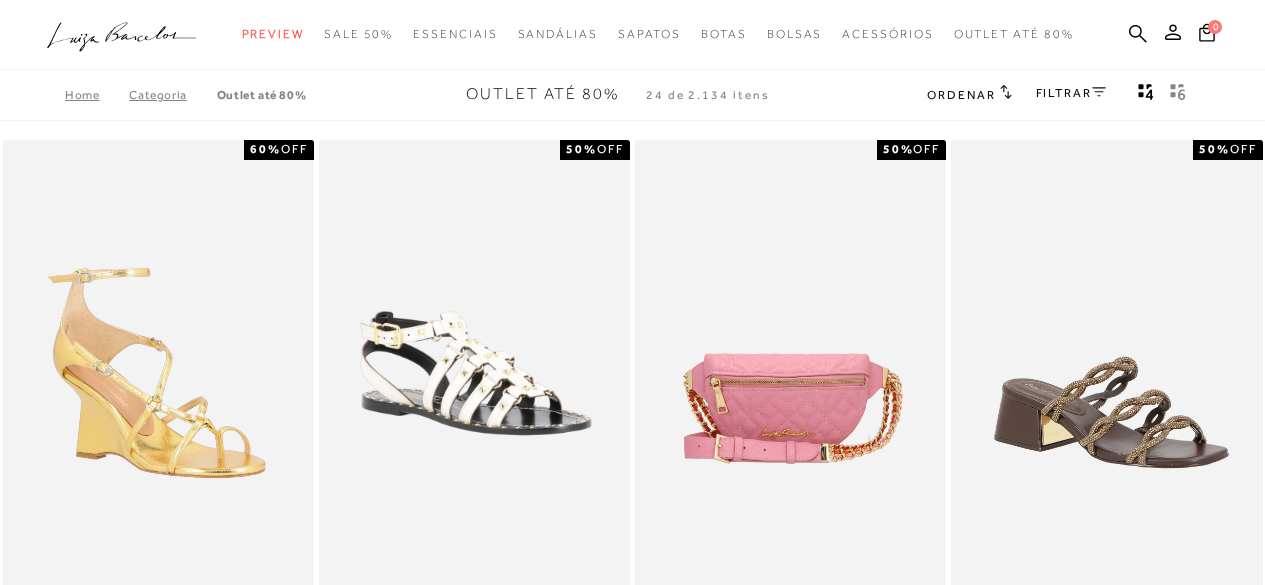 scroll, scrollTop: 0, scrollLeft: 0, axis: both 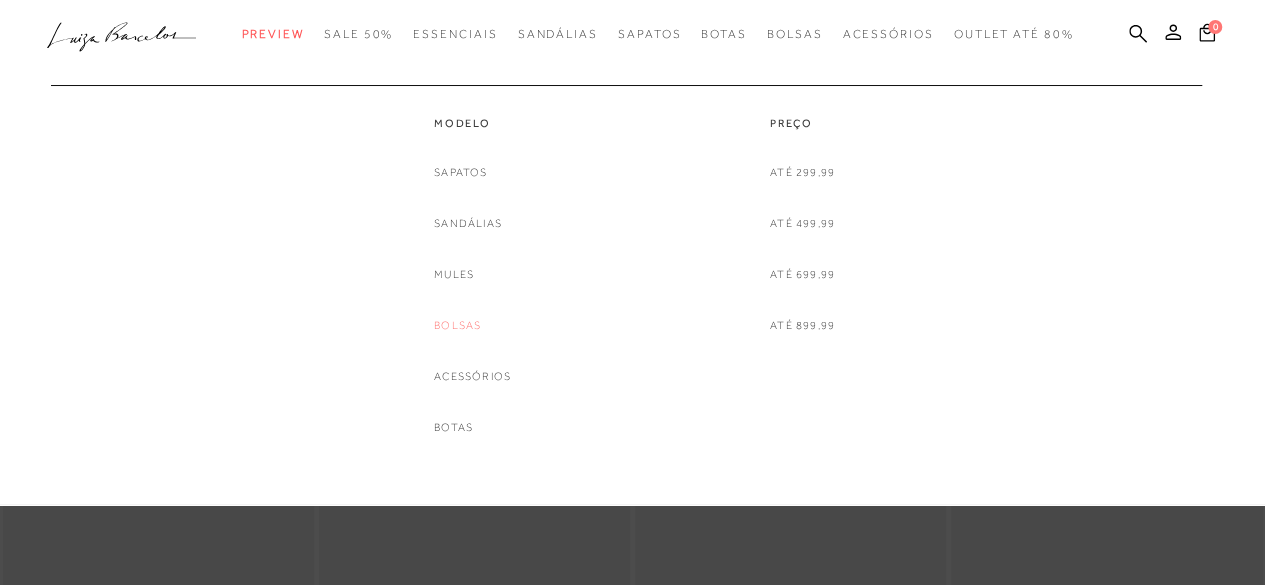 click on "Bolsas" at bounding box center [457, 325] 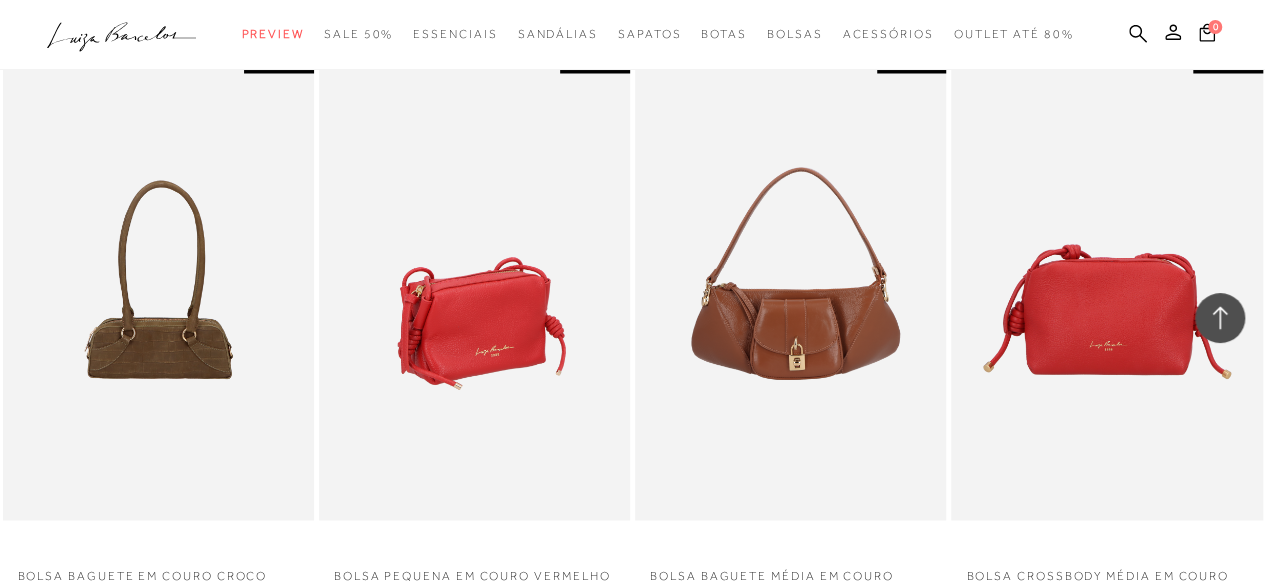 scroll, scrollTop: 1300, scrollLeft: 0, axis: vertical 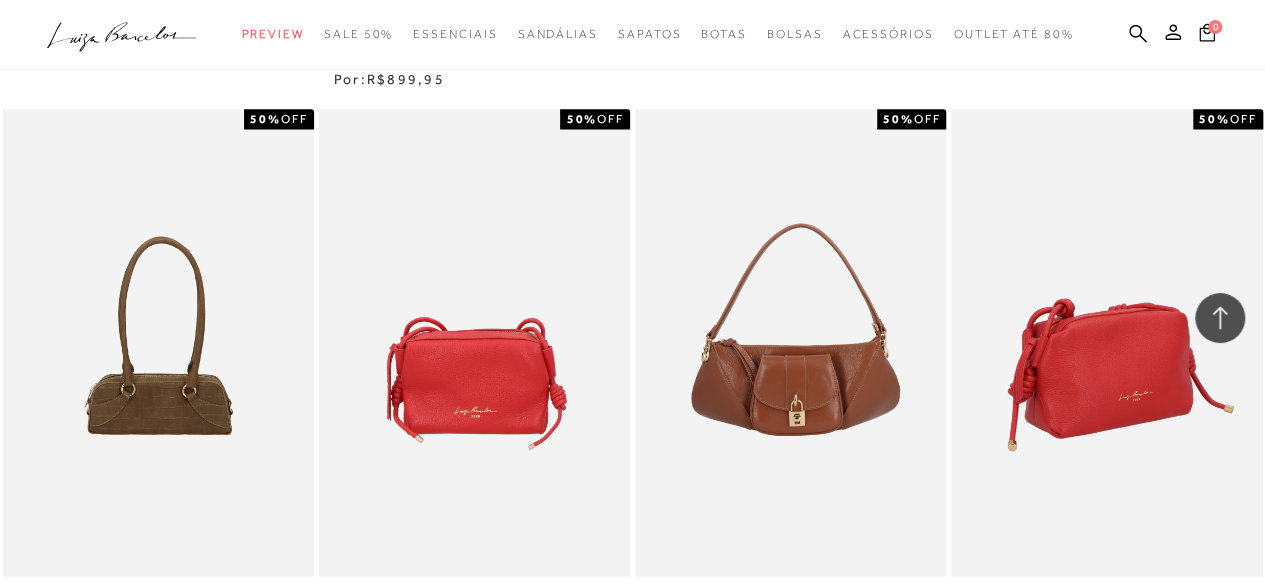 click at bounding box center [1107, 342] 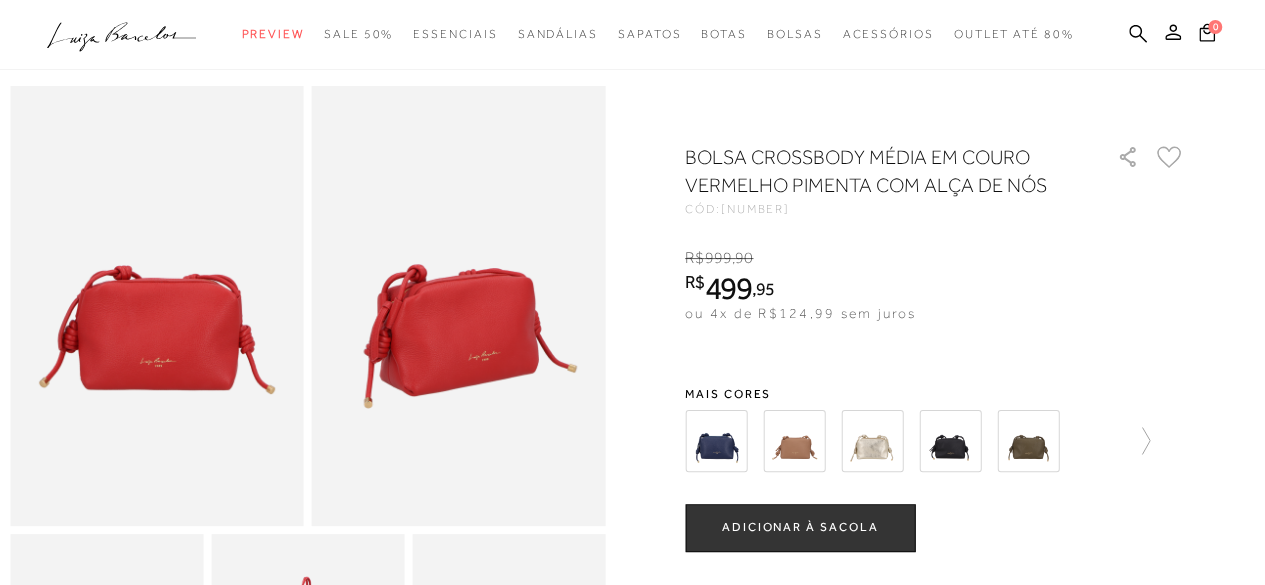 scroll, scrollTop: 100, scrollLeft: 0, axis: vertical 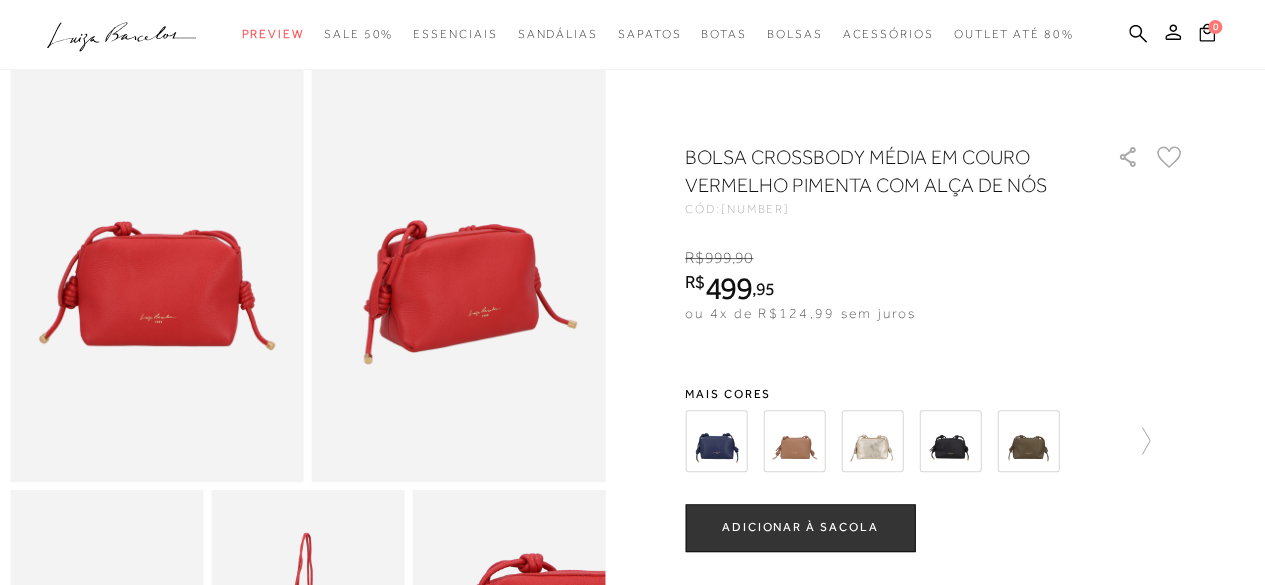 click at bounding box center [950, 441] 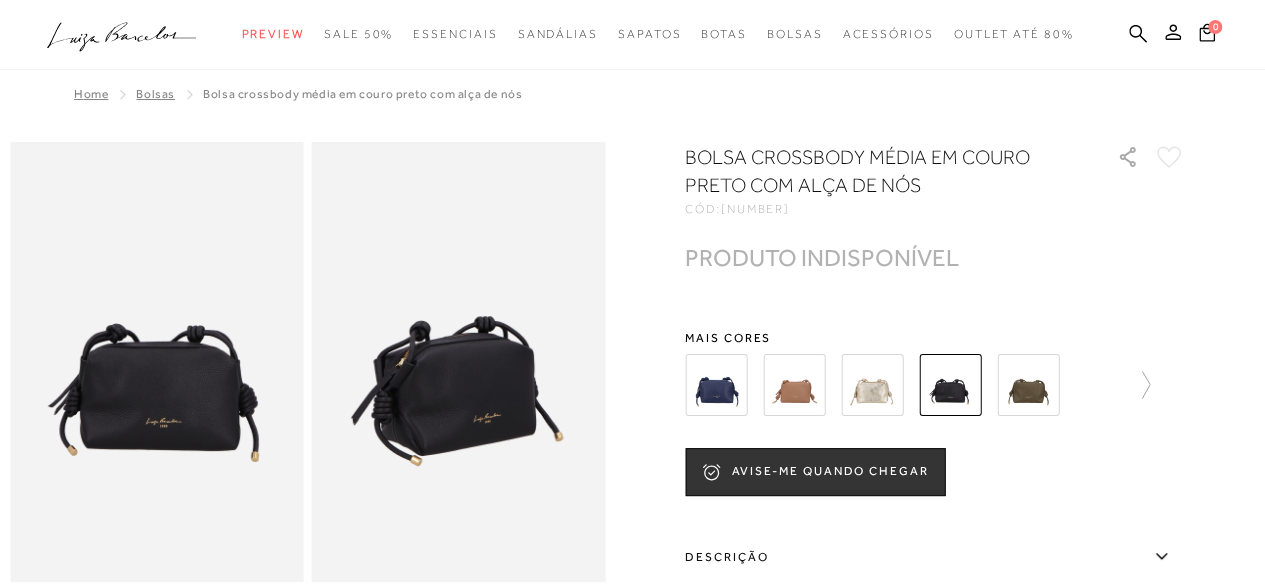 scroll, scrollTop: 100, scrollLeft: 0, axis: vertical 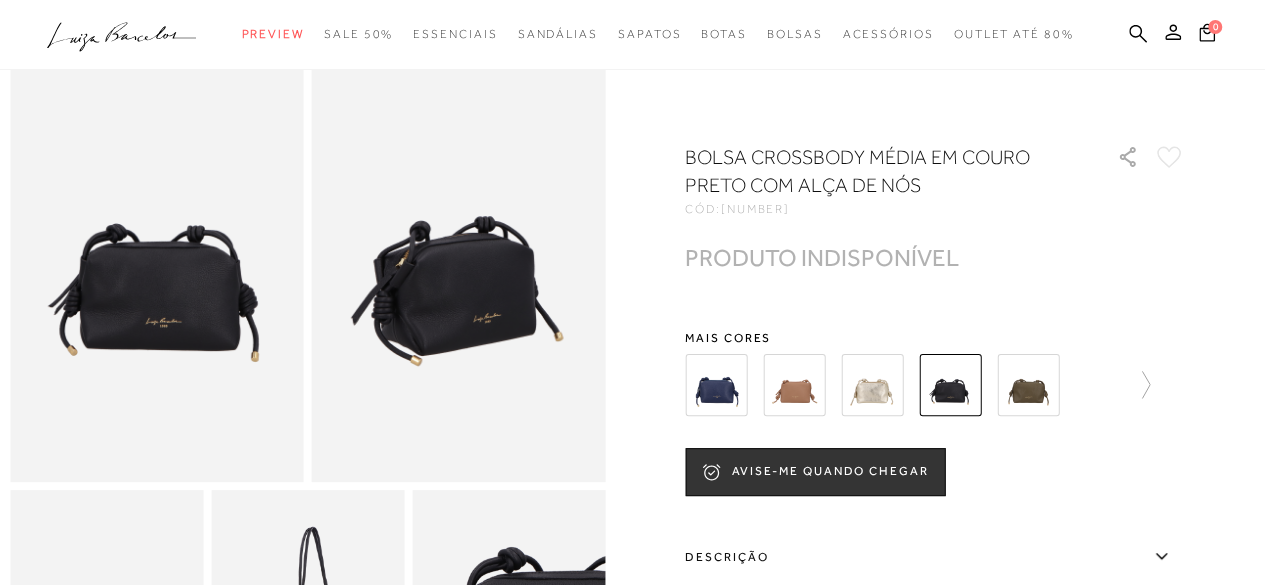 click at bounding box center (1028, 385) 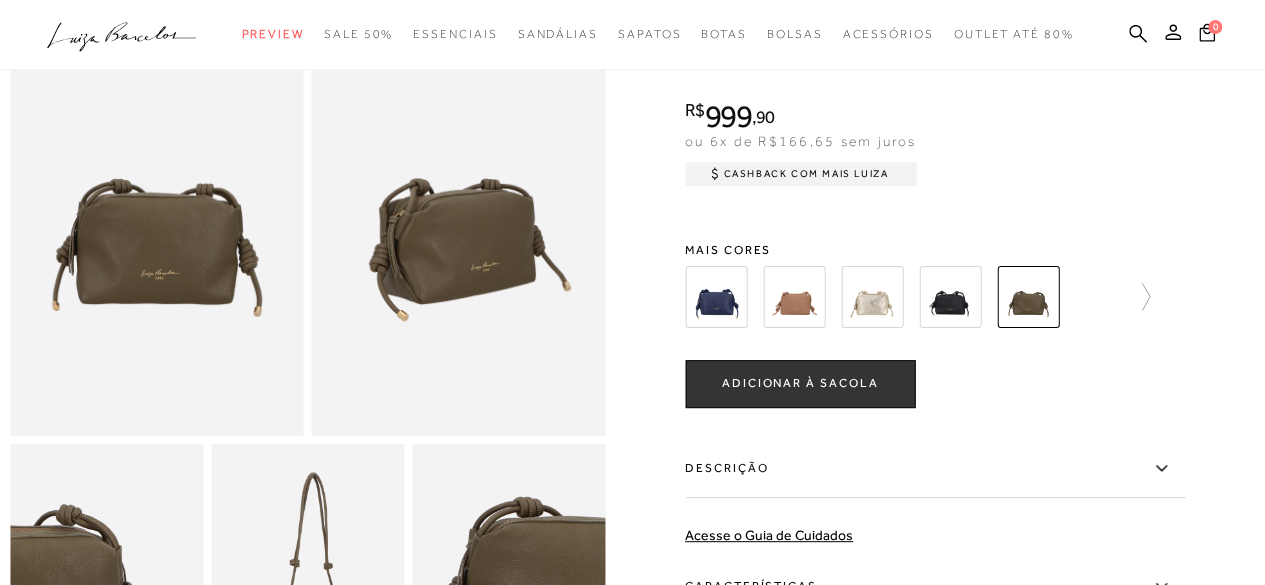 scroll, scrollTop: 100, scrollLeft: 0, axis: vertical 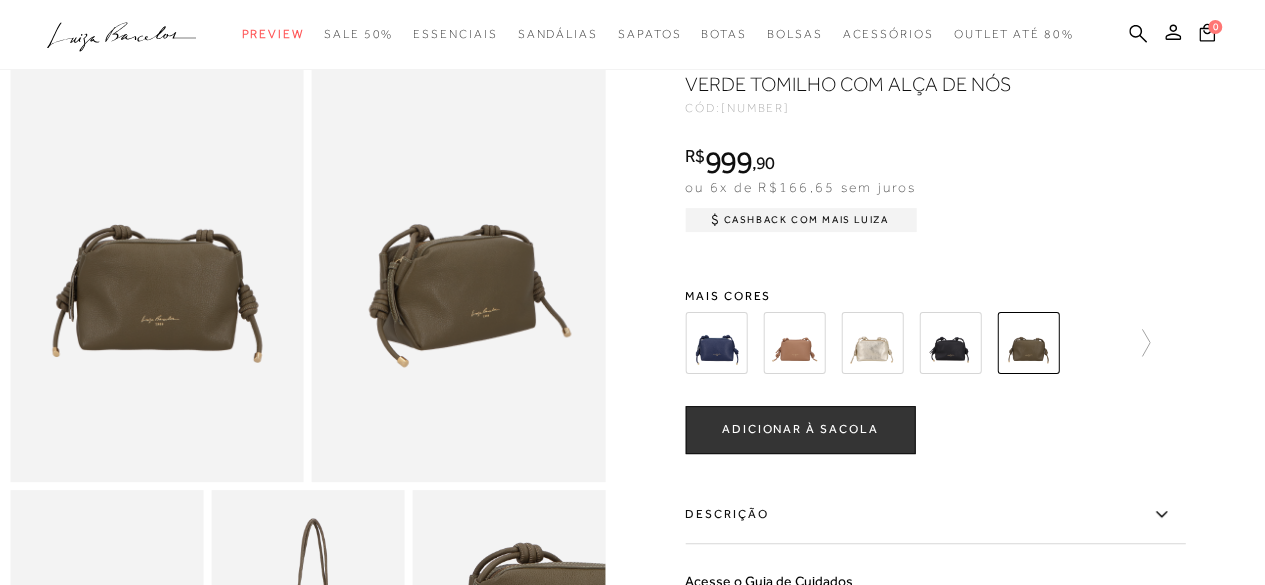 click at bounding box center [935, 343] 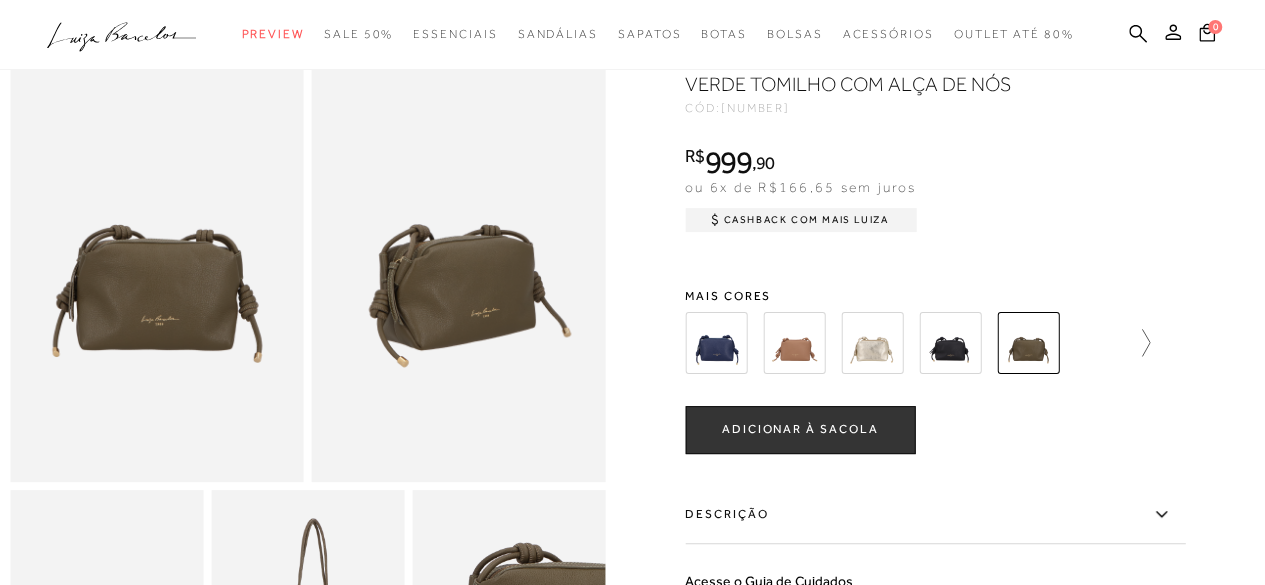 click 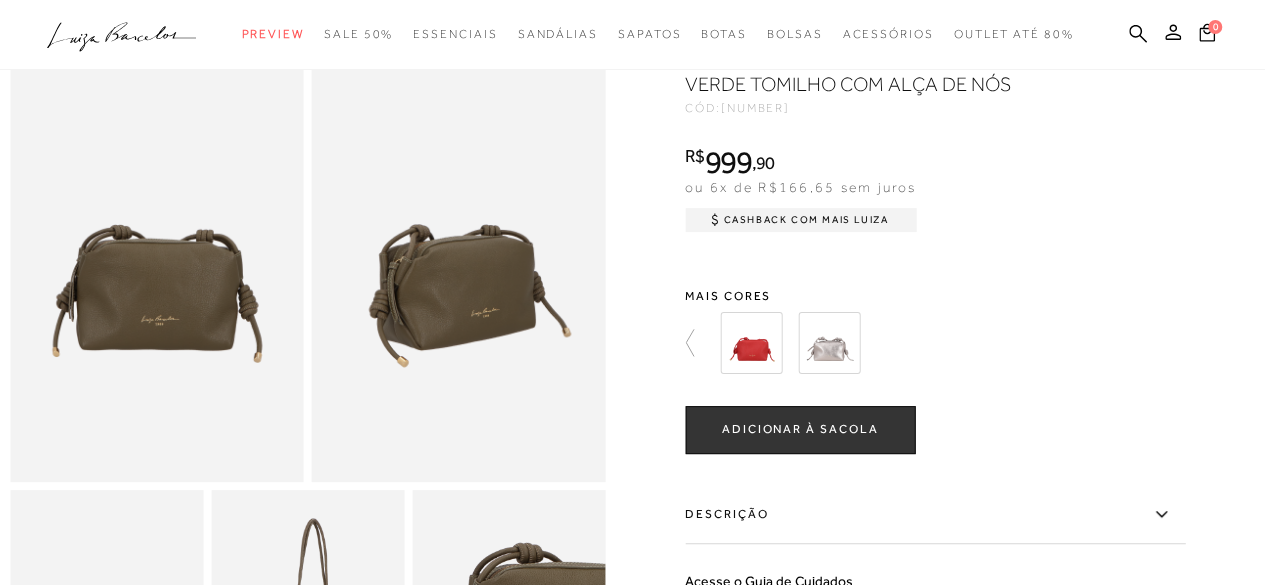 click at bounding box center [459, 262] 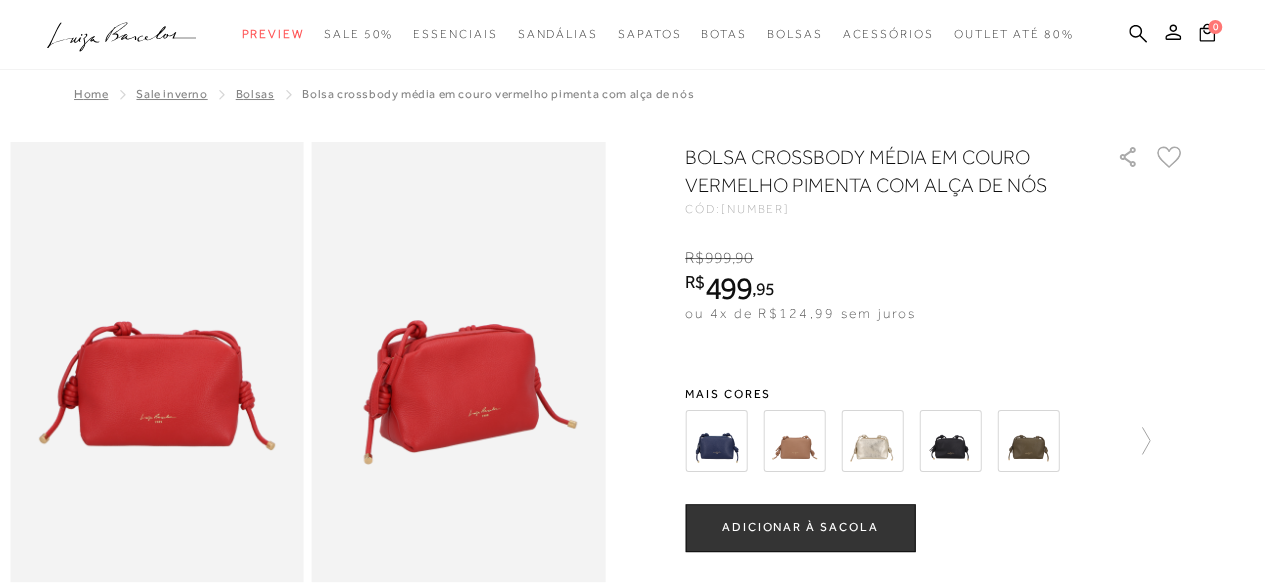 scroll, scrollTop: 0, scrollLeft: 0, axis: both 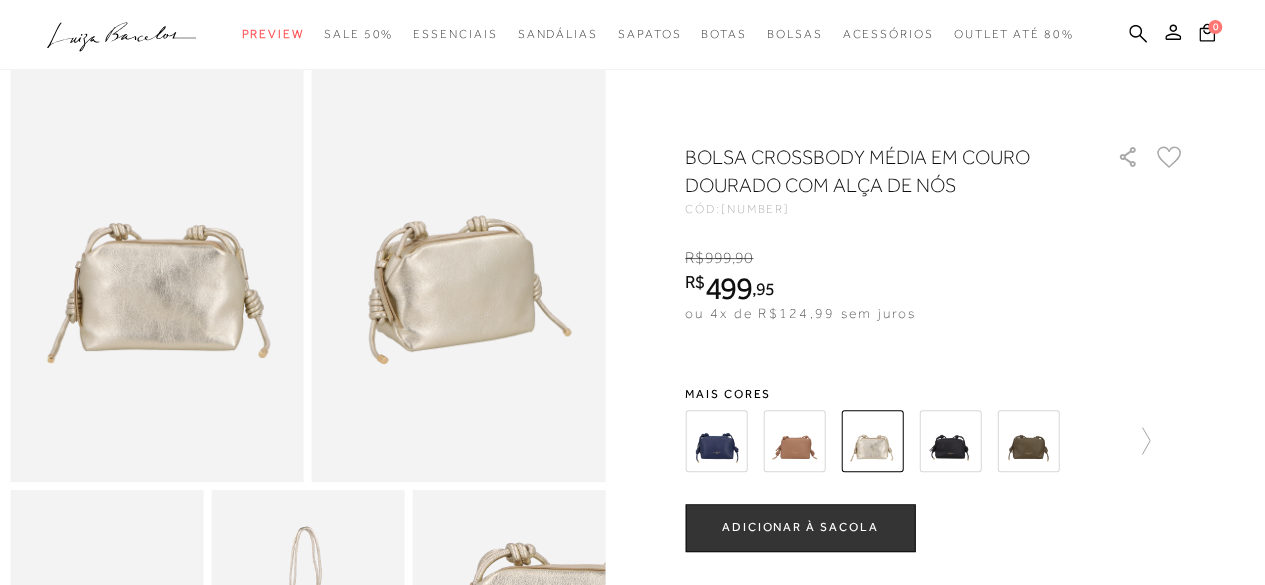 click at bounding box center [459, 262] 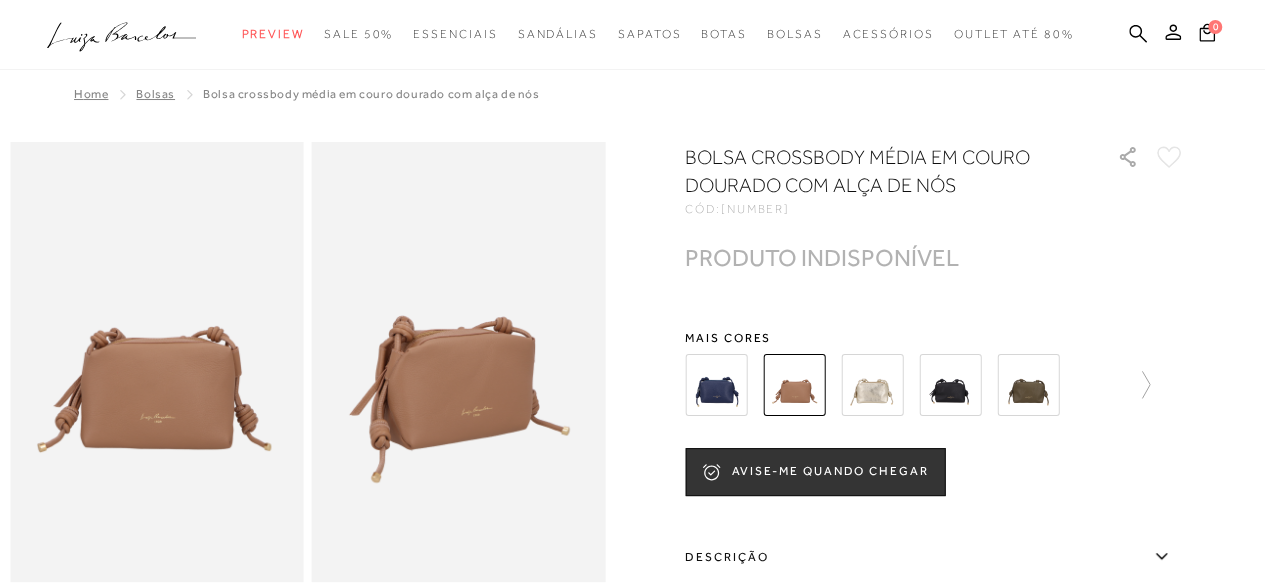 scroll, scrollTop: 0, scrollLeft: 0, axis: both 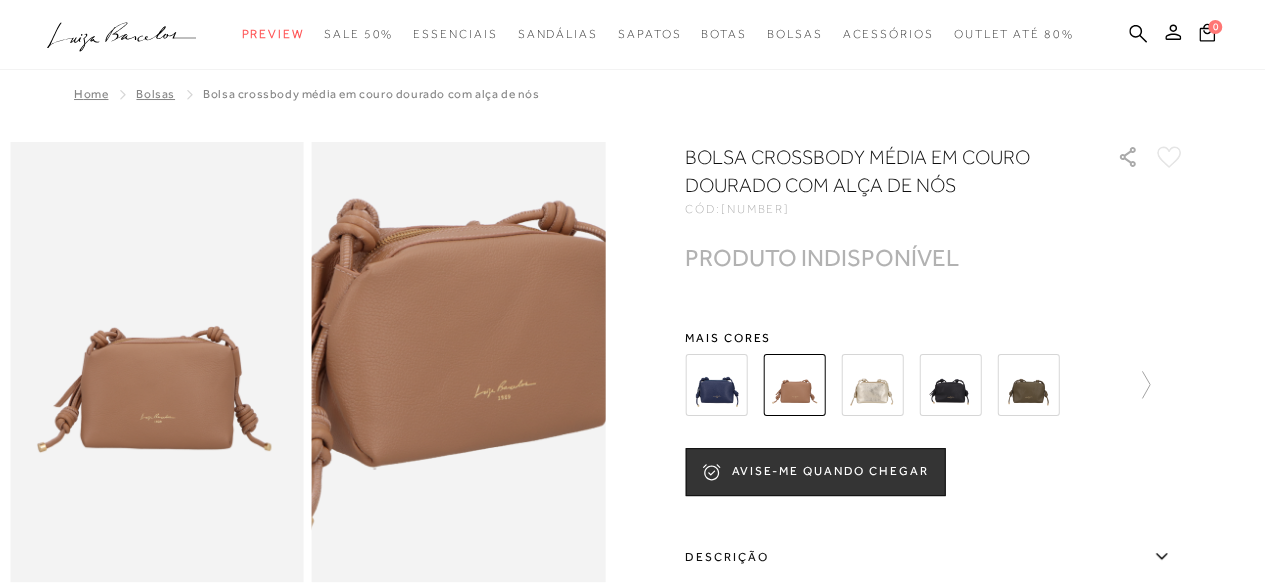 click at bounding box center (467, 291) 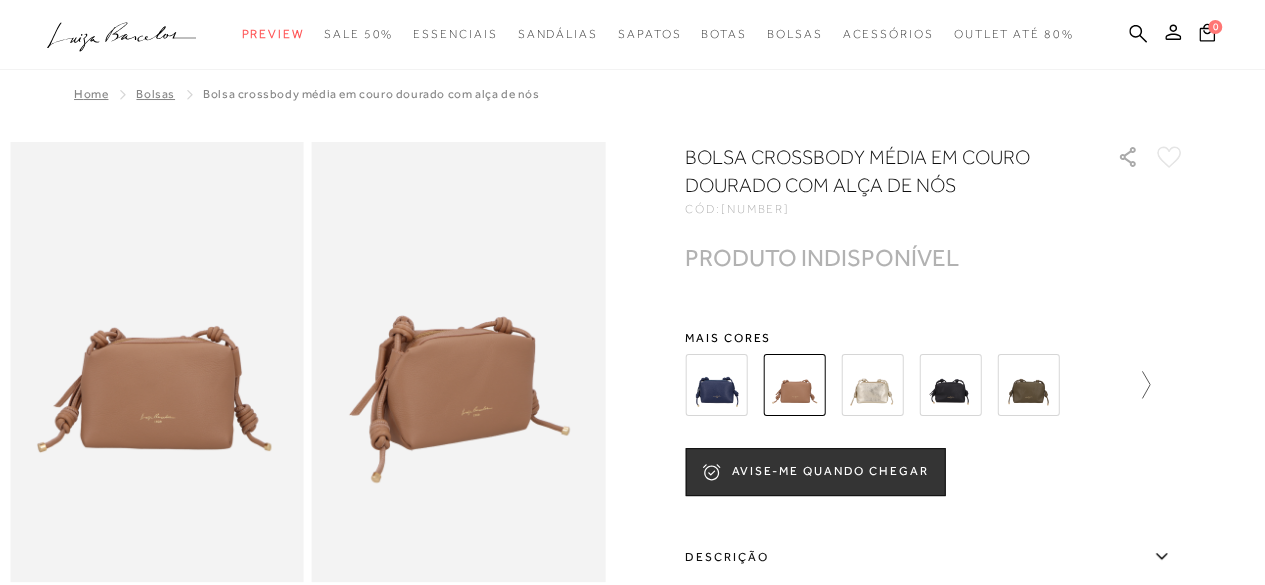 click at bounding box center [1136, 385] 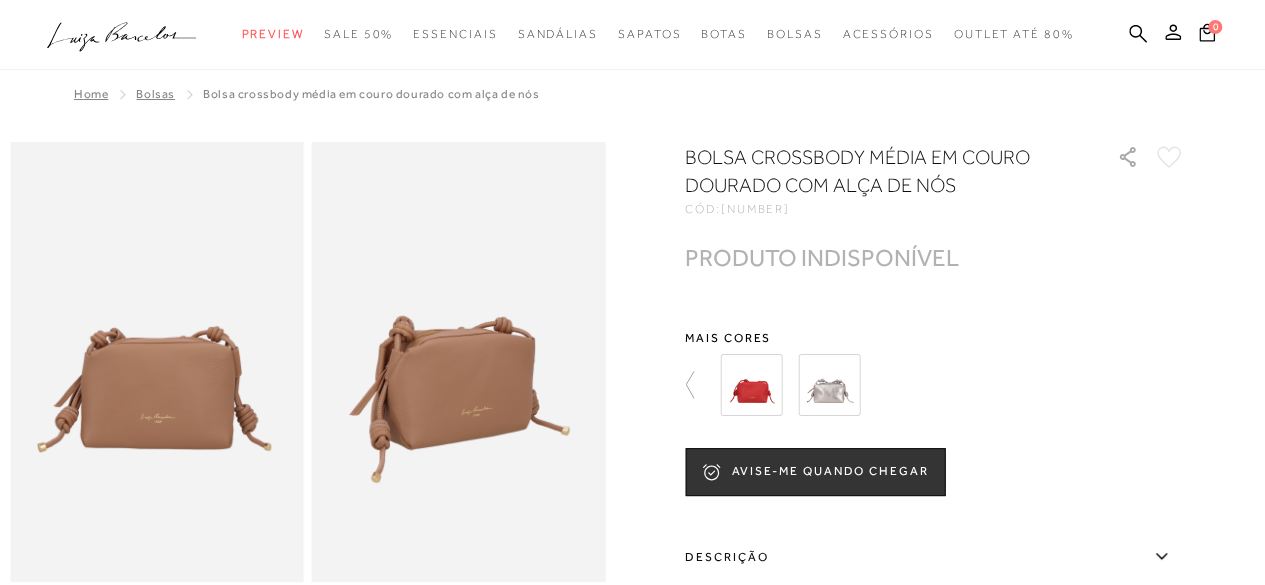 click at bounding box center [829, 385] 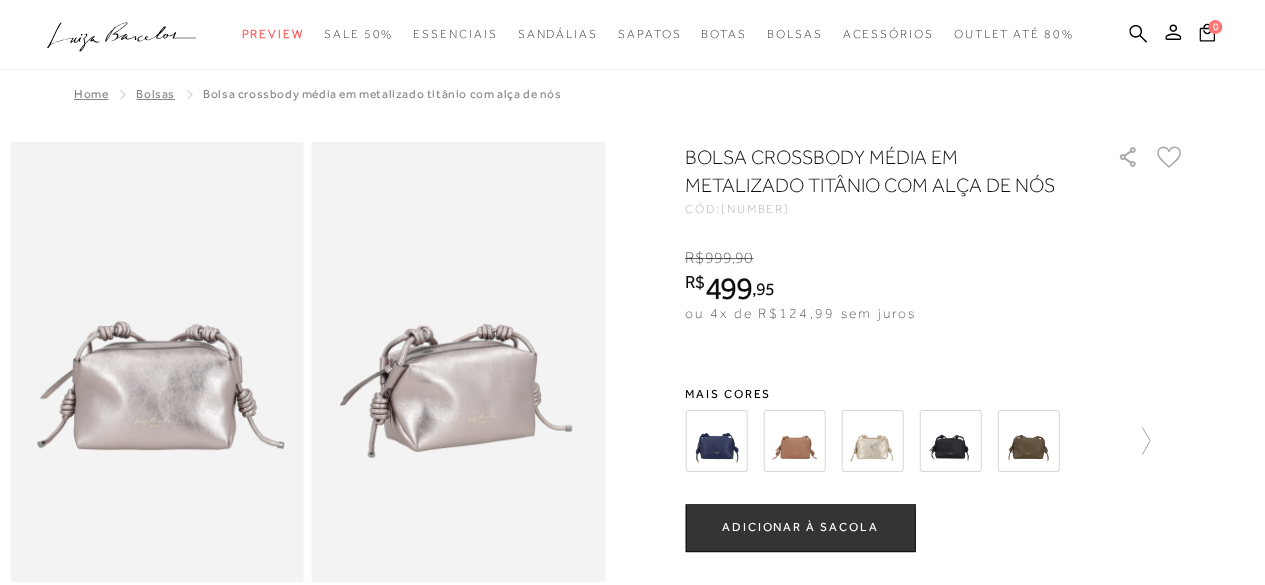 scroll, scrollTop: 0, scrollLeft: 0, axis: both 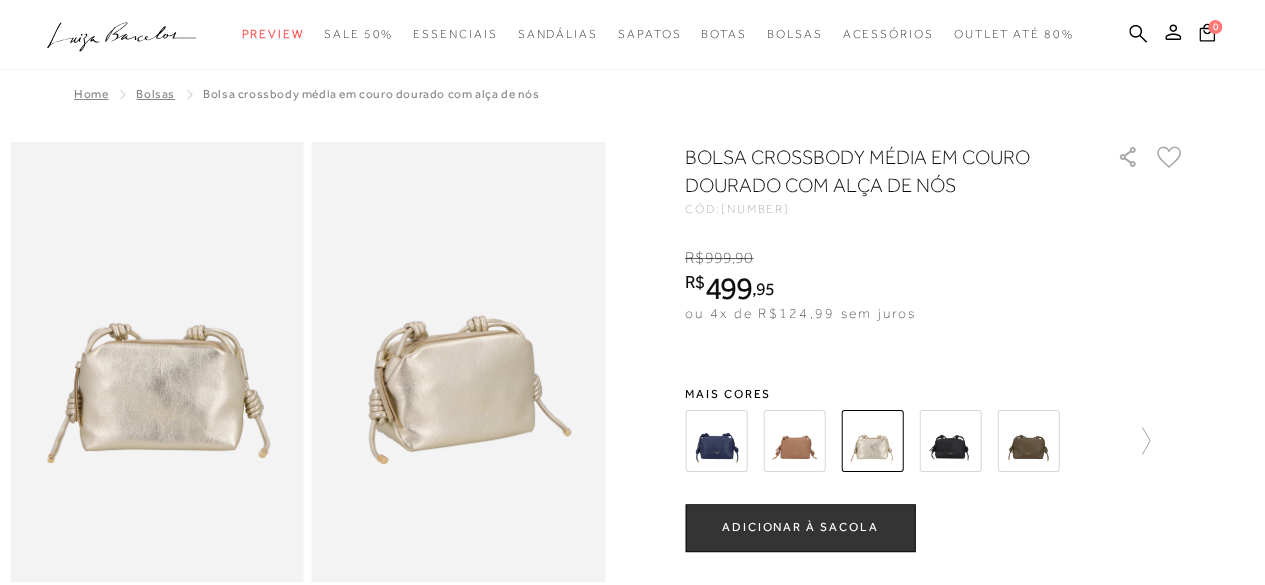 click at bounding box center [459, 362] 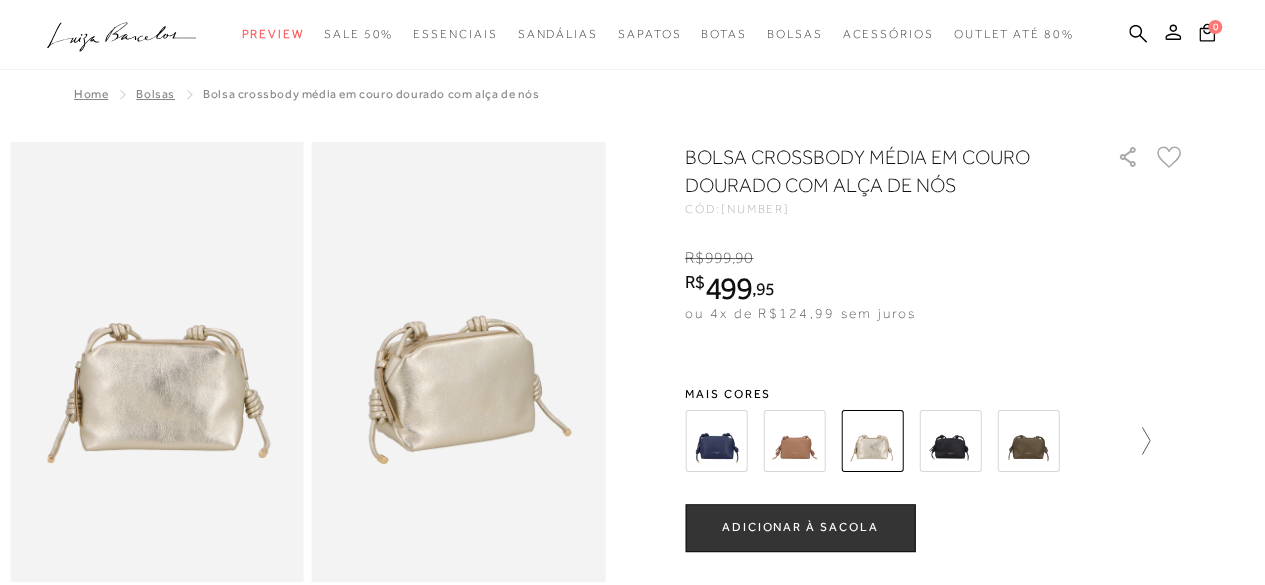 click 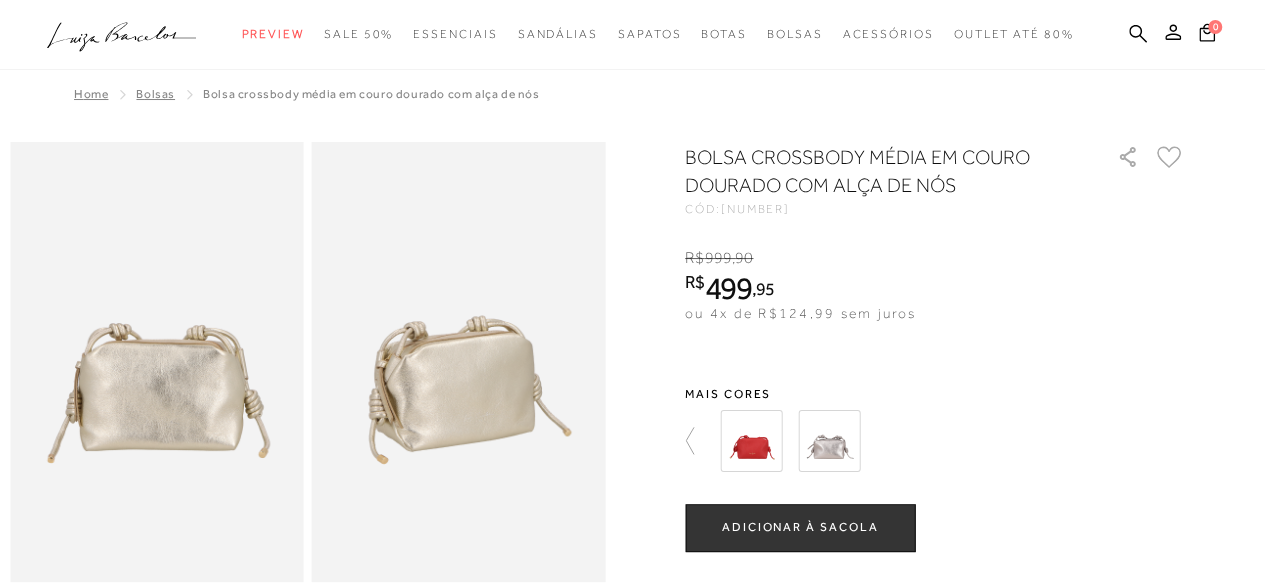 click at bounding box center (751, 441) 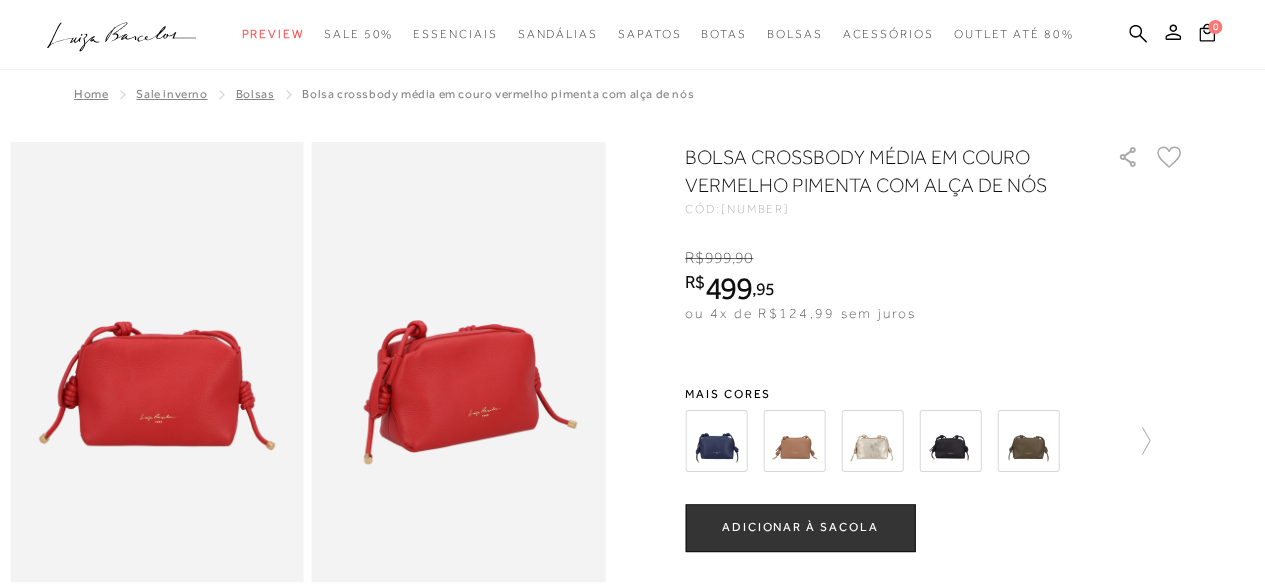 scroll, scrollTop: 0, scrollLeft: 0, axis: both 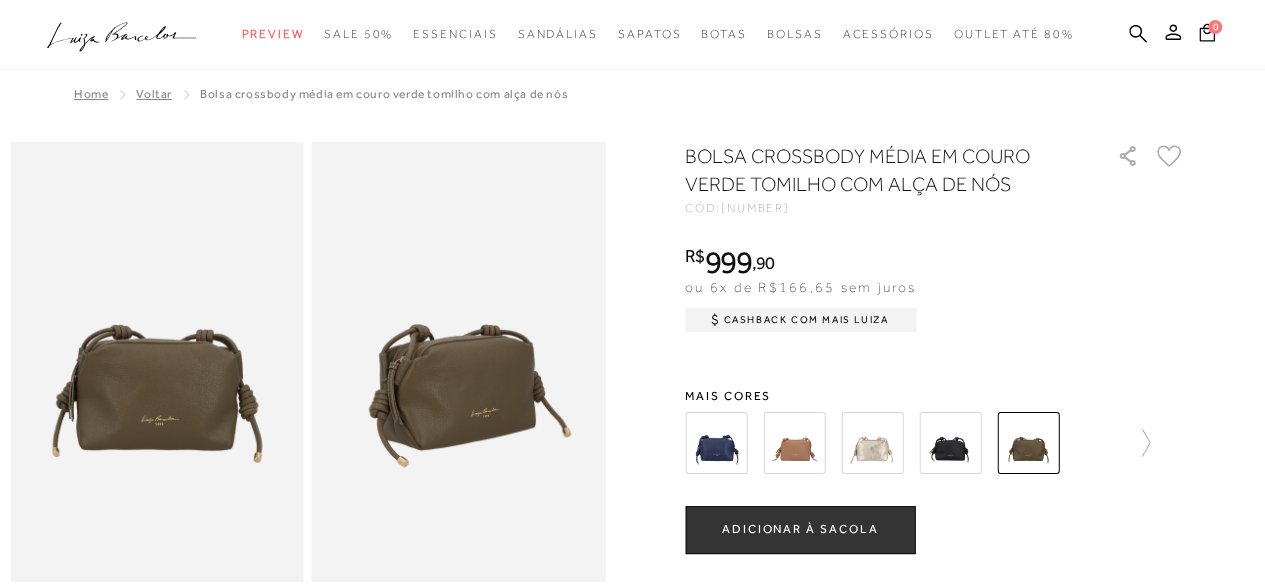 click at bounding box center (459, 362) 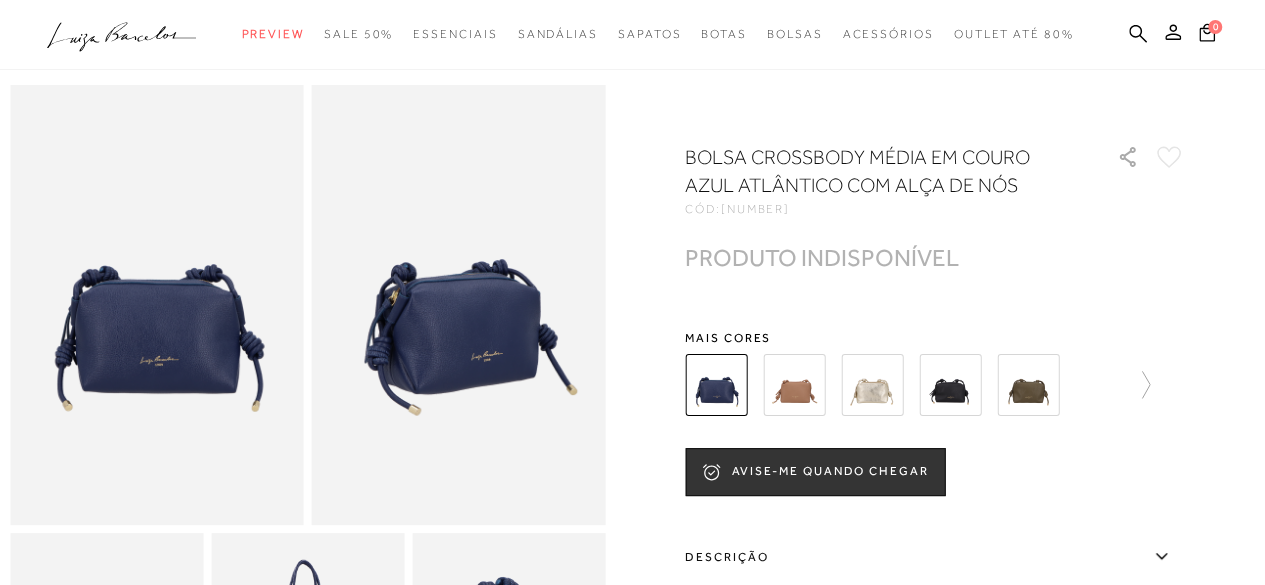 scroll, scrollTop: 0, scrollLeft: 0, axis: both 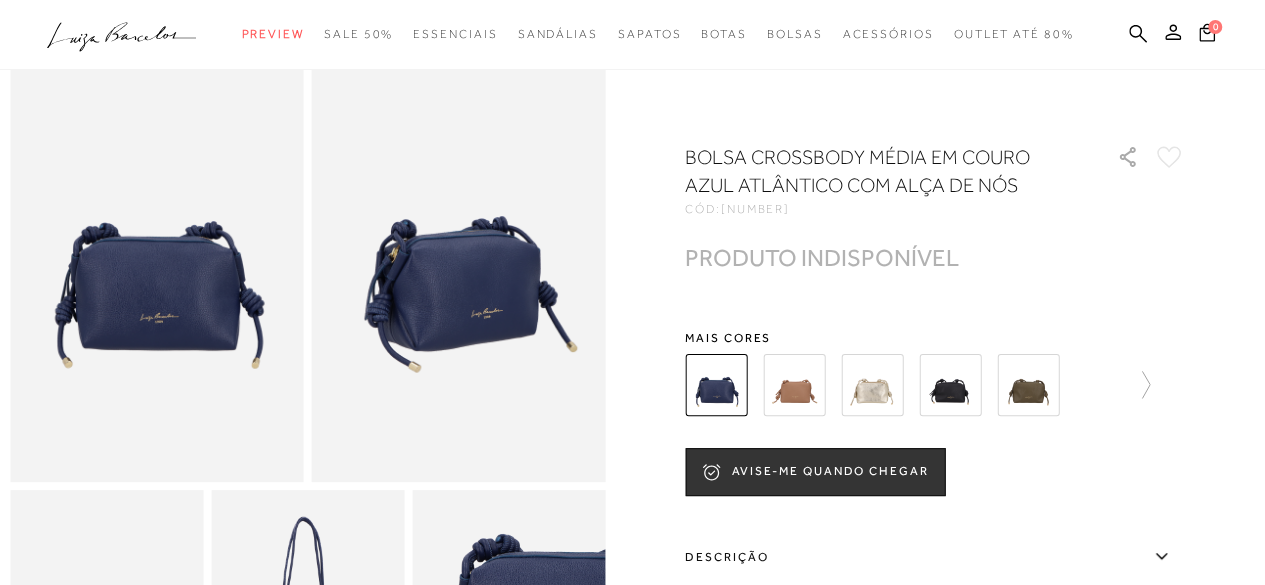 click at bounding box center [794, 385] 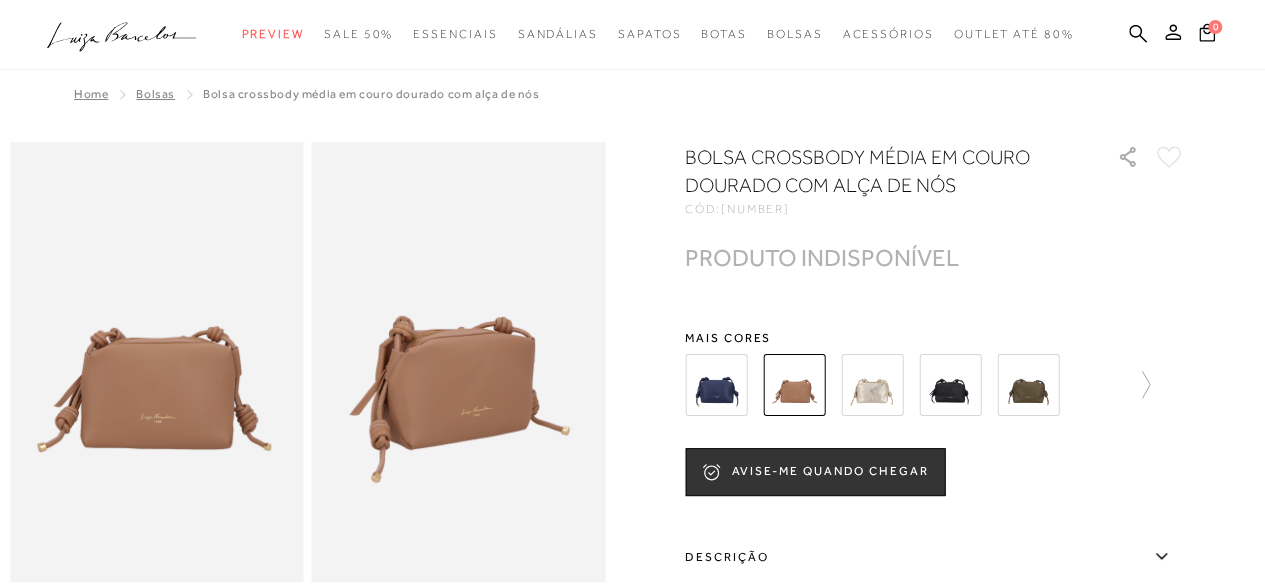 scroll, scrollTop: 0, scrollLeft: 0, axis: both 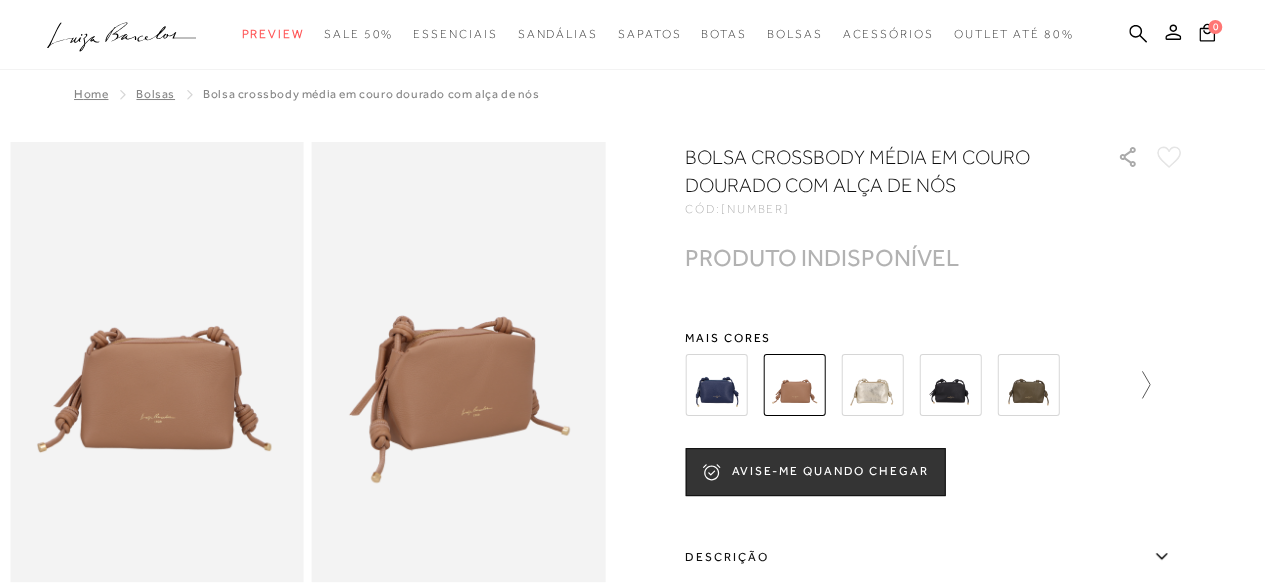 click 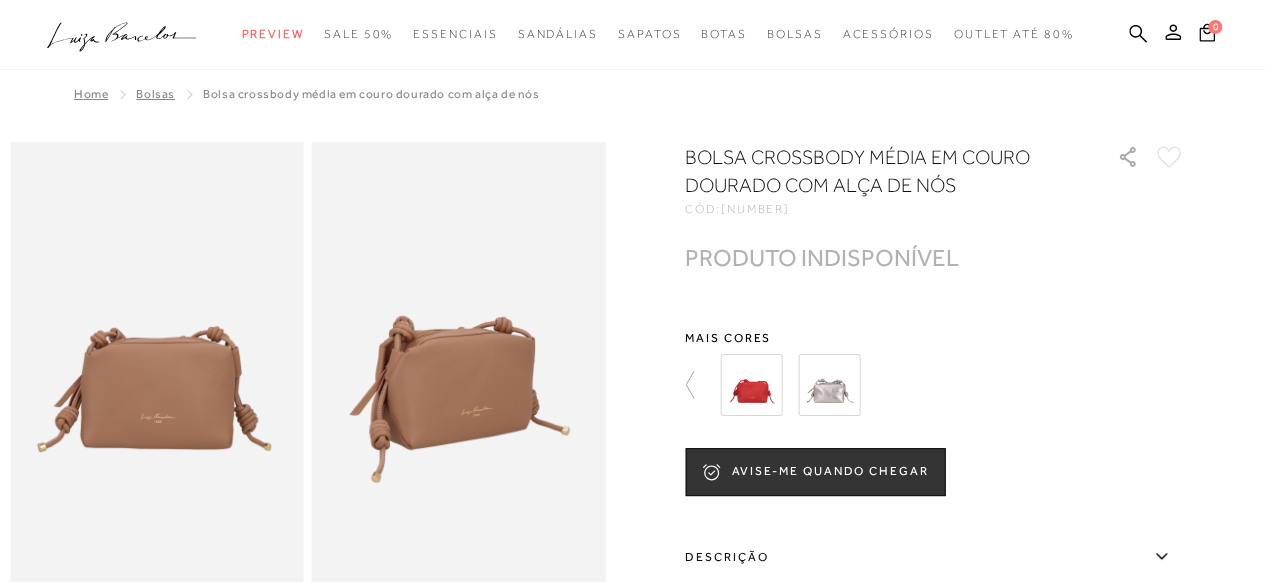 click at bounding box center [751, 385] 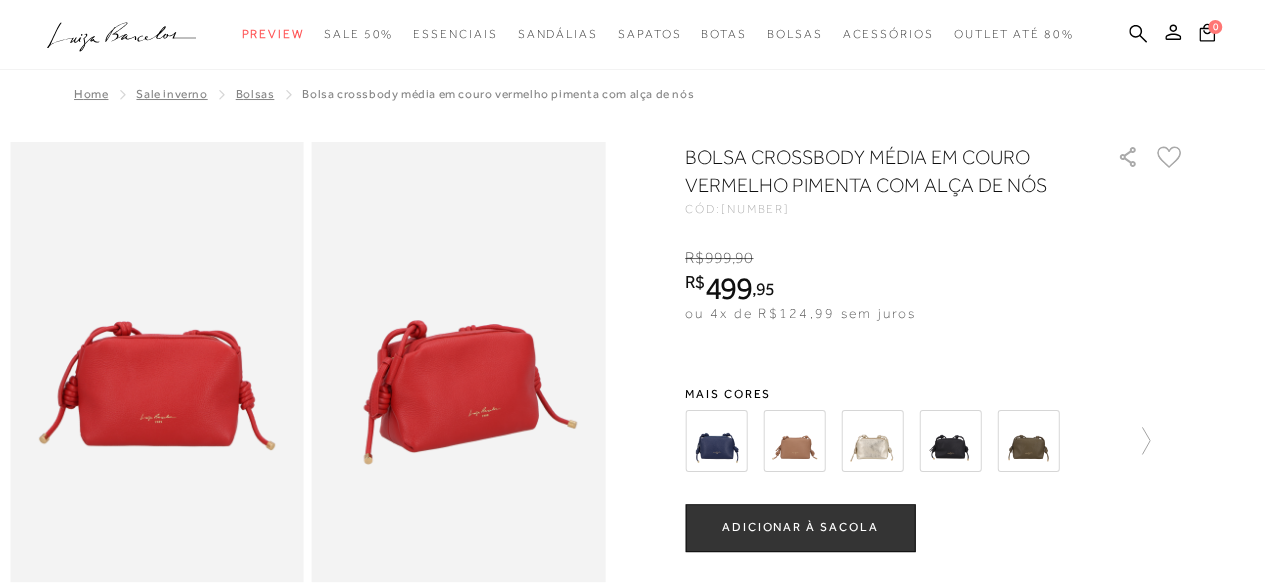 scroll, scrollTop: 0, scrollLeft: 0, axis: both 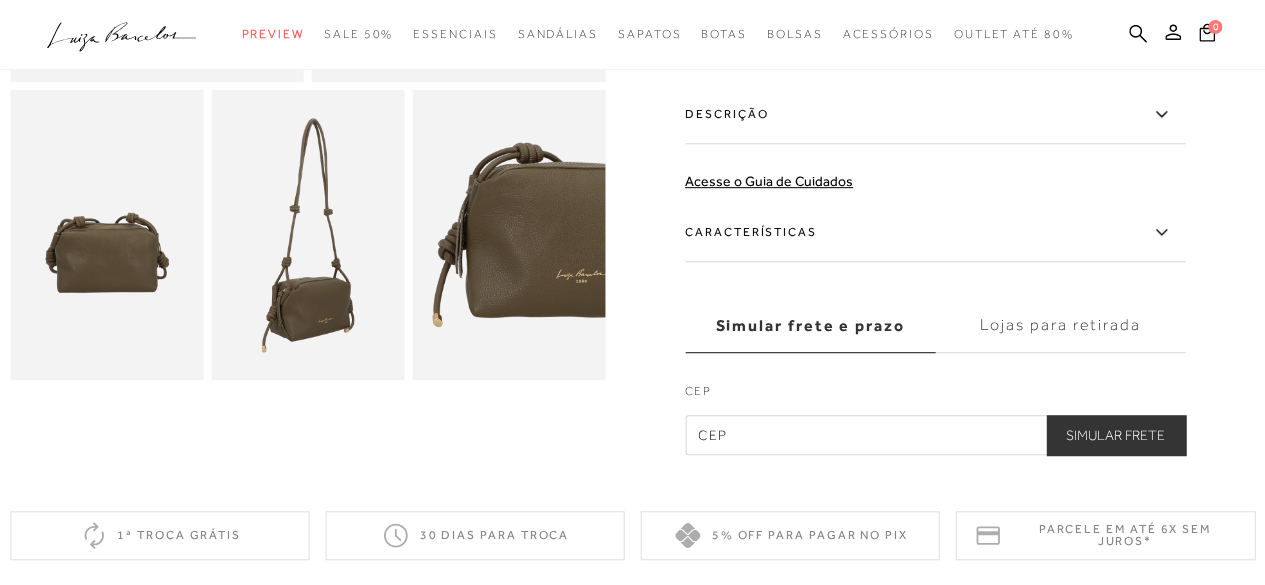 click at bounding box center (307, 235) 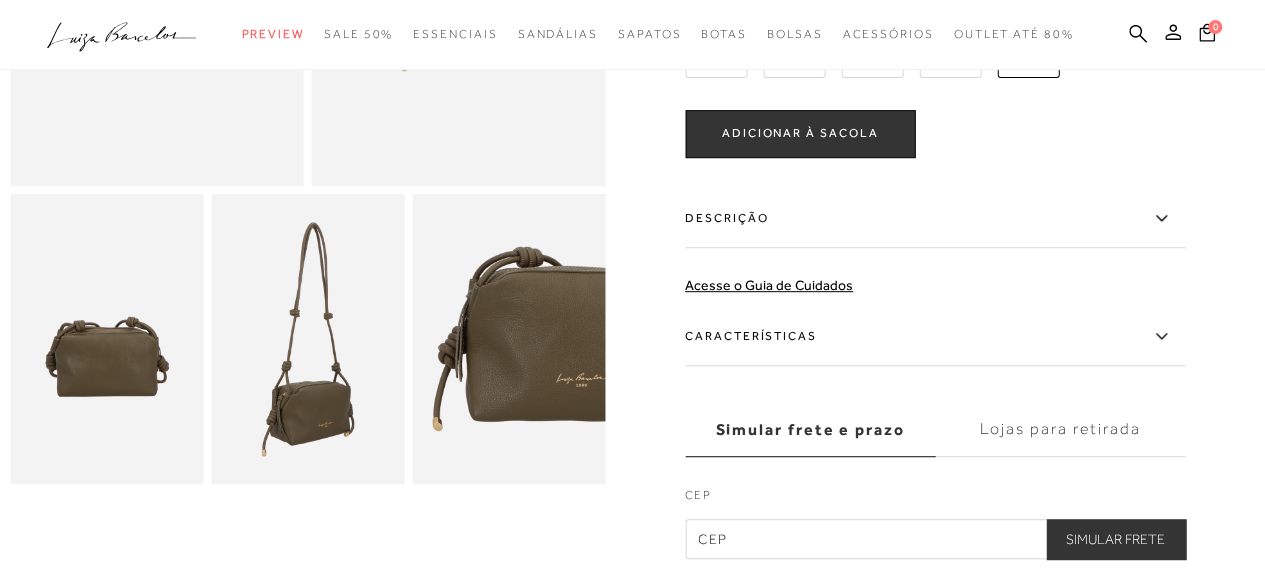 scroll, scrollTop: 300, scrollLeft: 0, axis: vertical 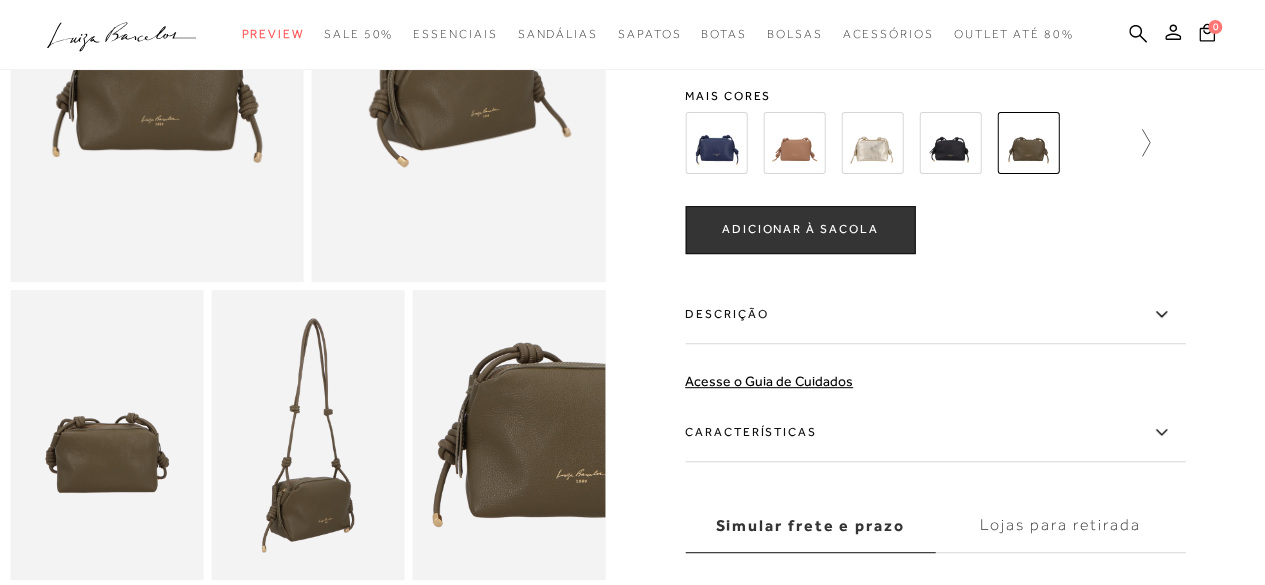 click 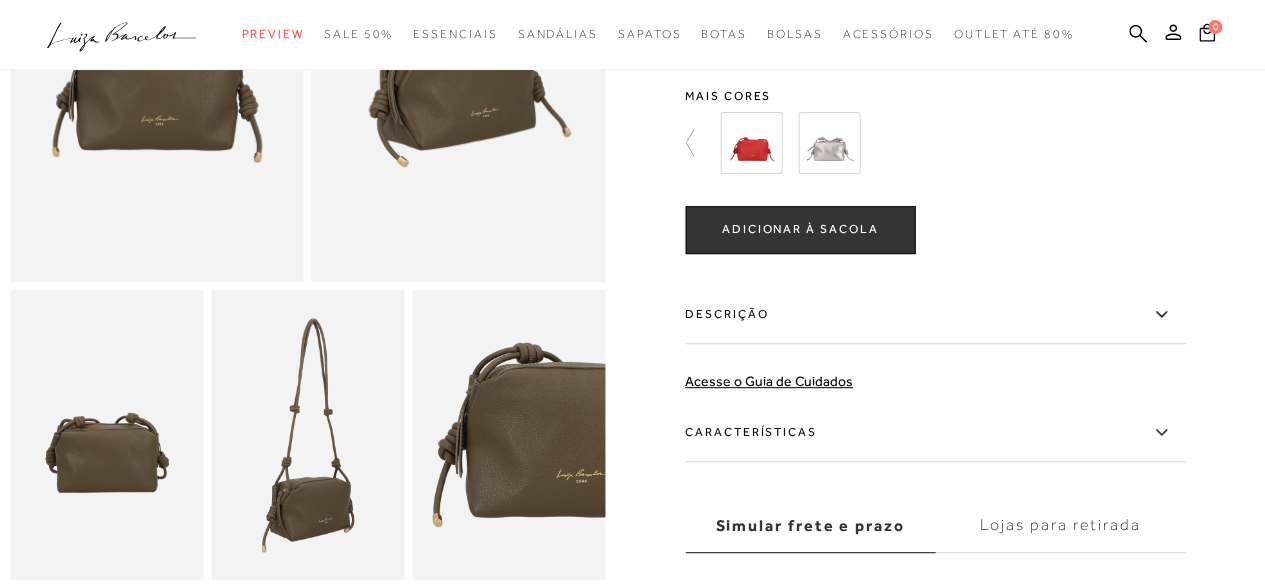 click at bounding box center [751, 143] 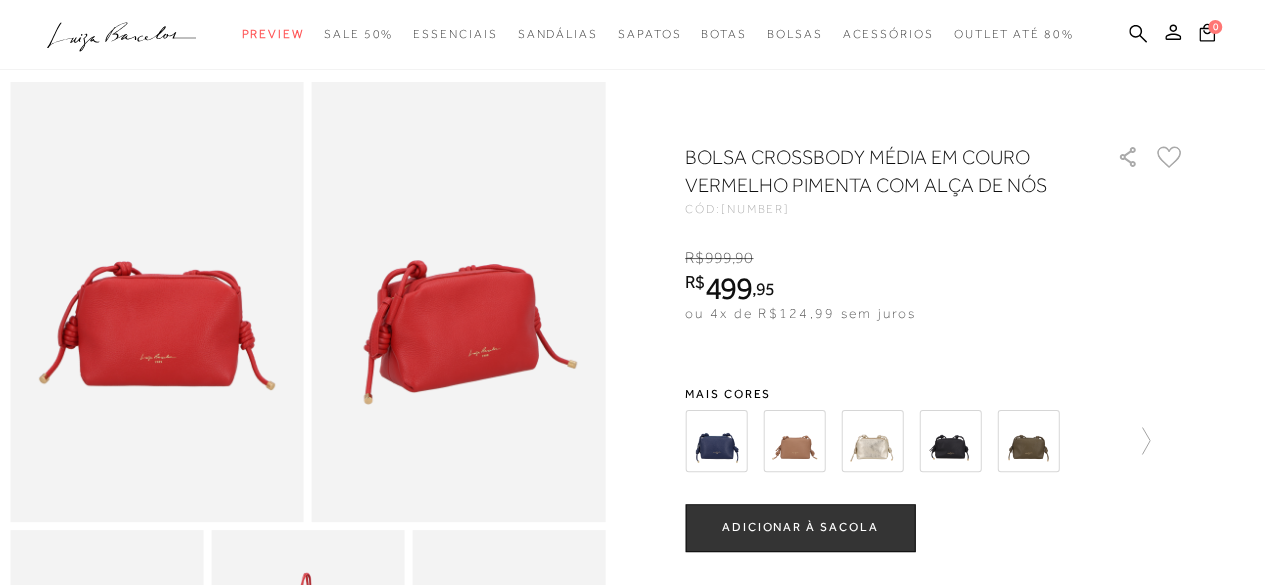 scroll, scrollTop: 200, scrollLeft: 0, axis: vertical 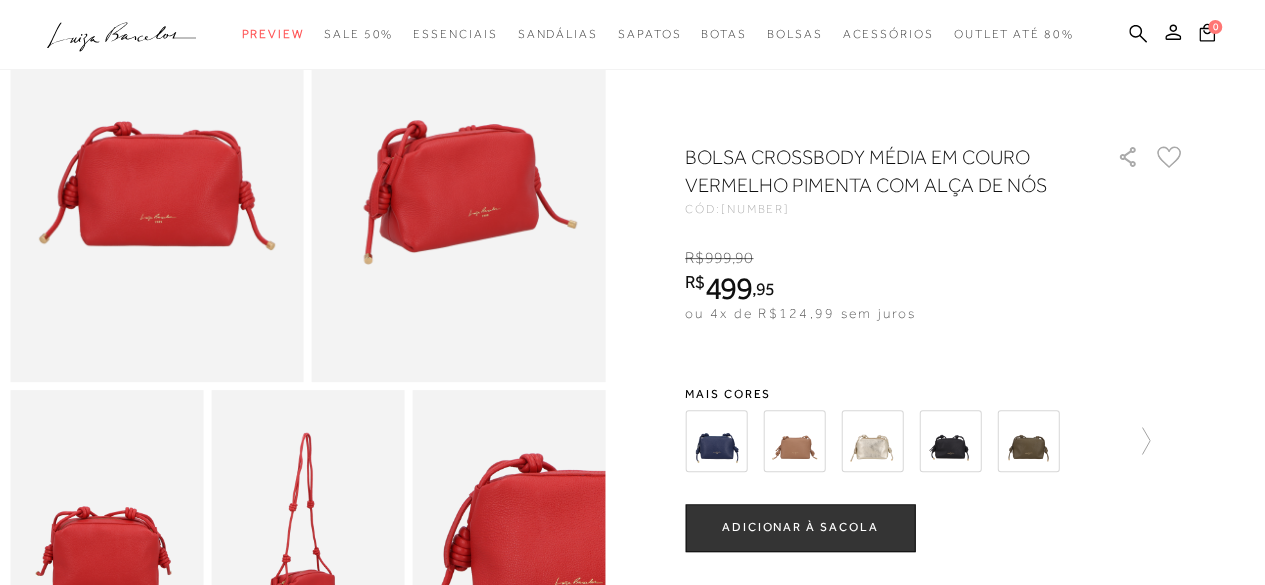 click at bounding box center [1028, 441] 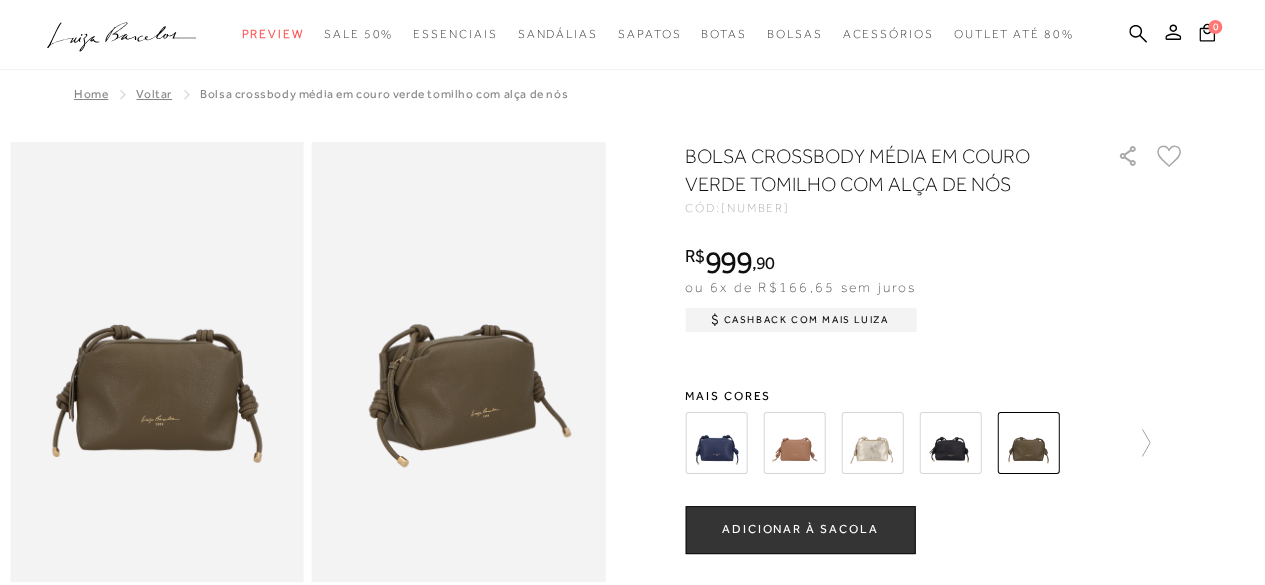 scroll, scrollTop: 0, scrollLeft: 0, axis: both 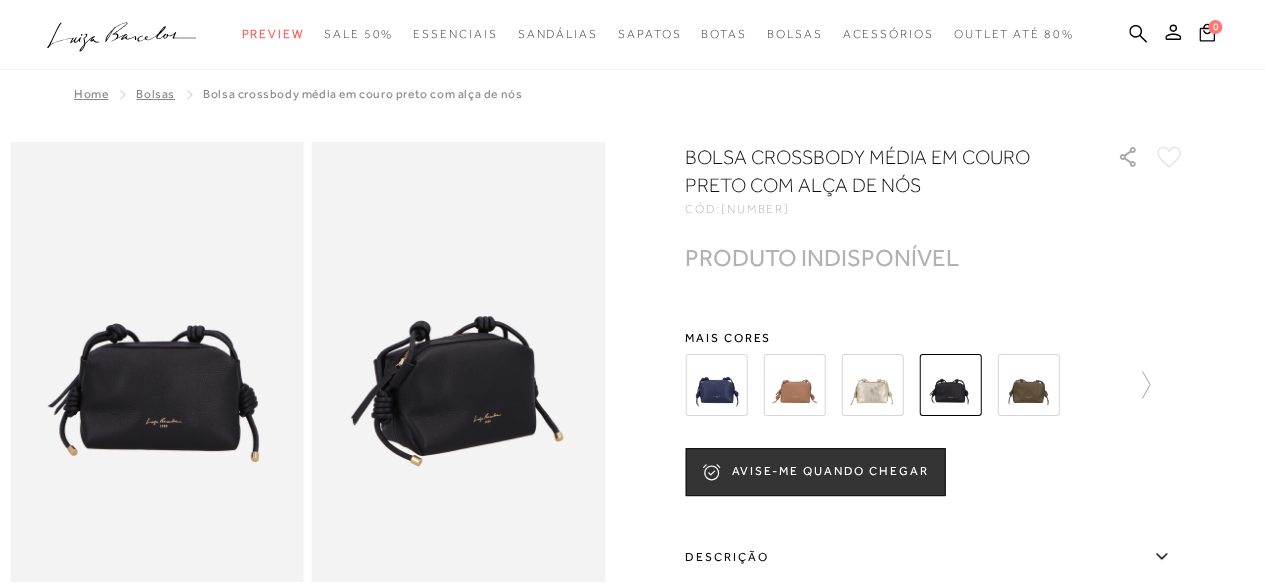 click at bounding box center [872, 385] 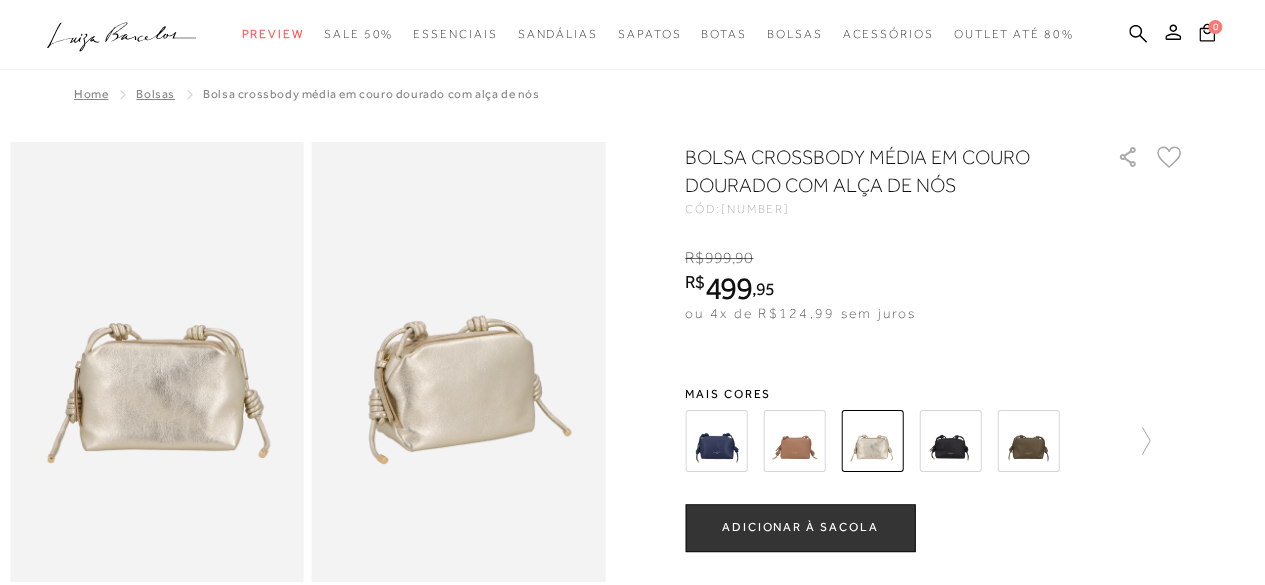 scroll, scrollTop: 0, scrollLeft: 0, axis: both 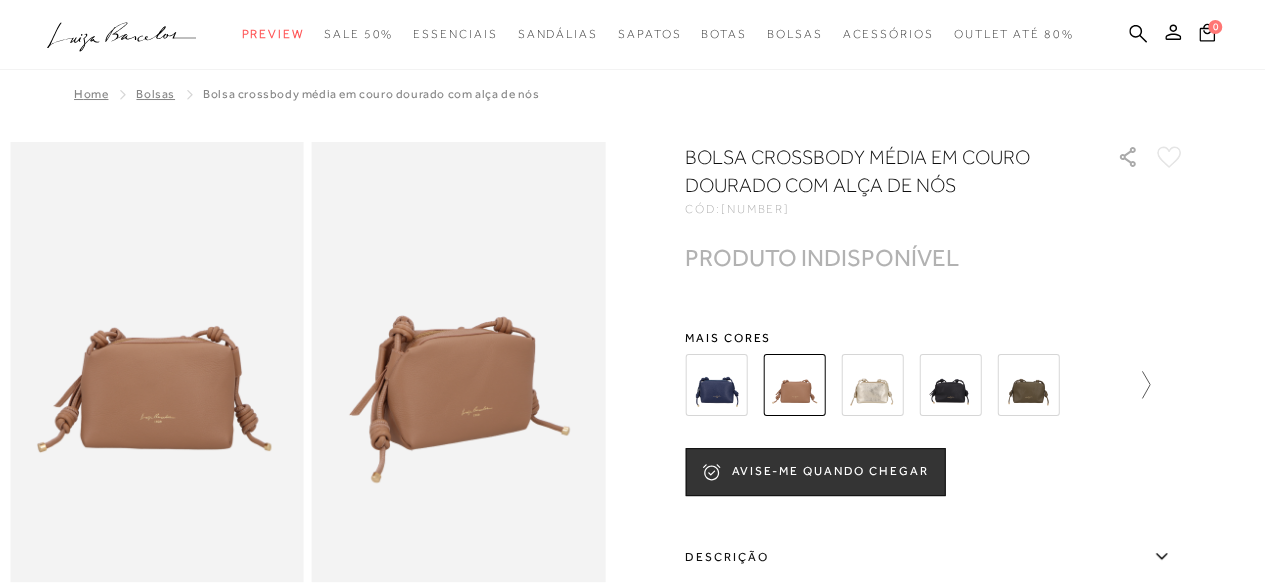 click 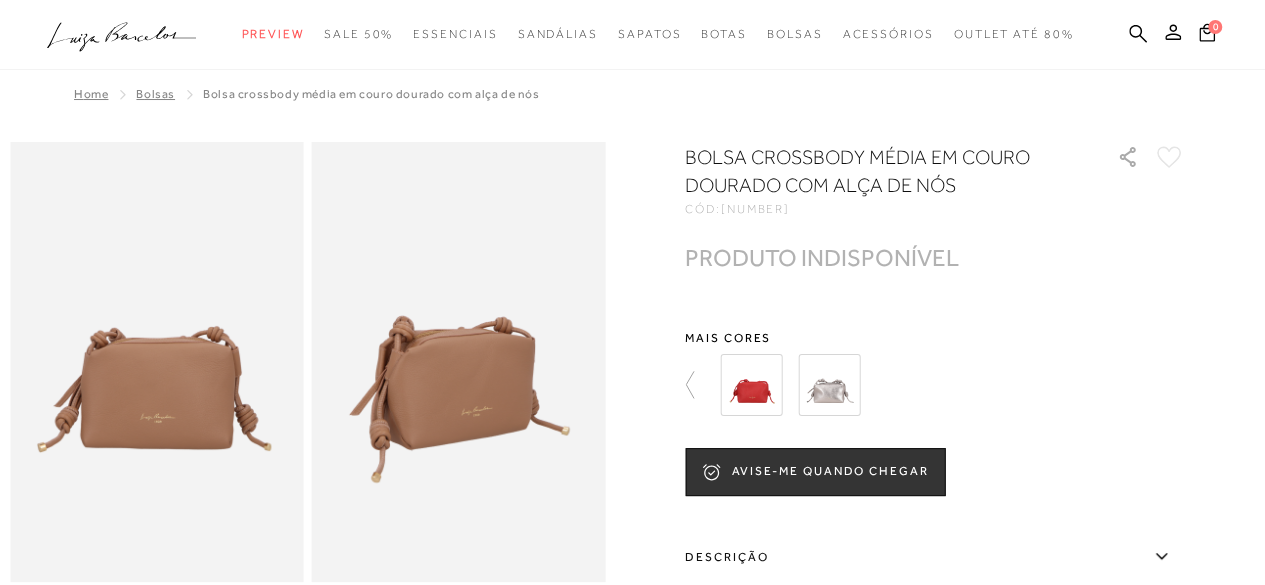 click at bounding box center [751, 385] 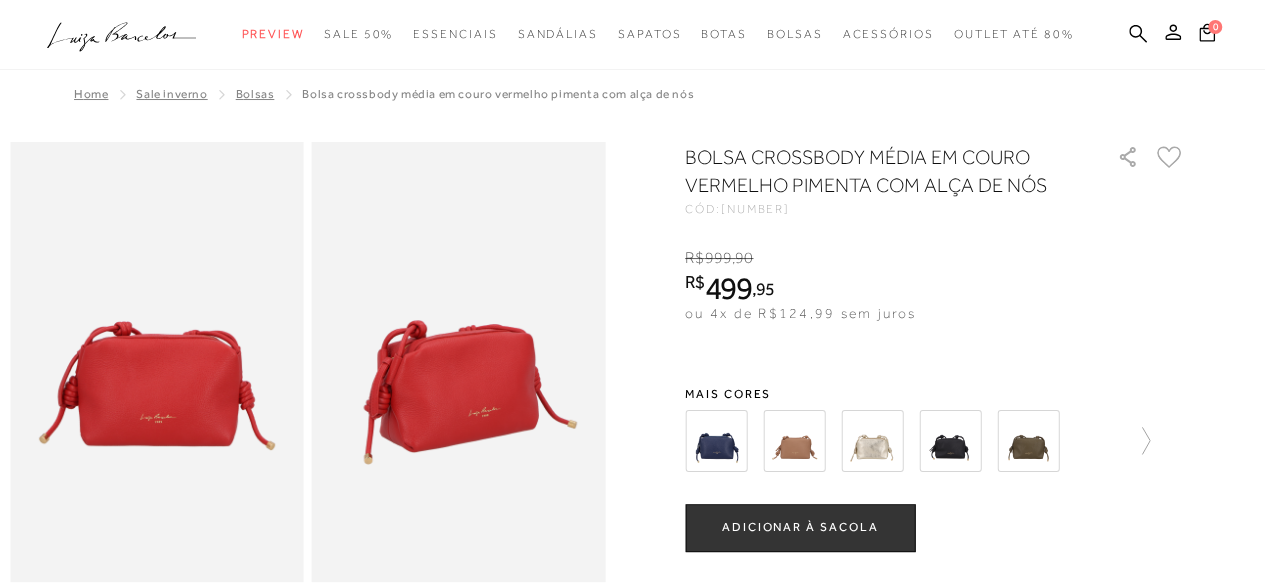 scroll, scrollTop: 0, scrollLeft: 0, axis: both 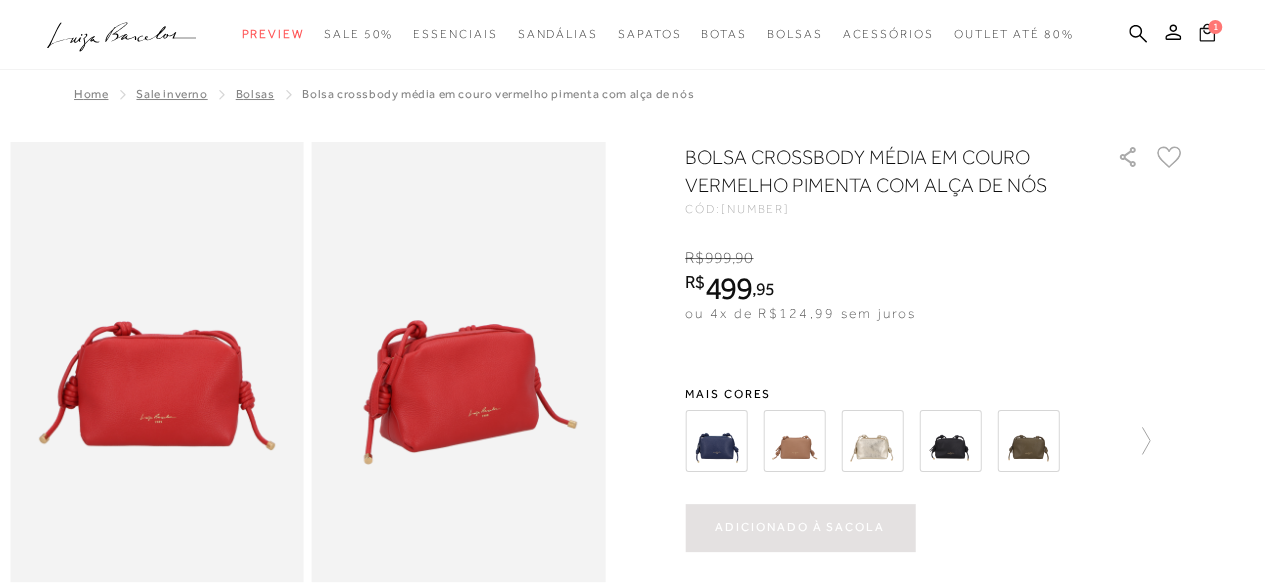 click on "1" at bounding box center (1215, 26) 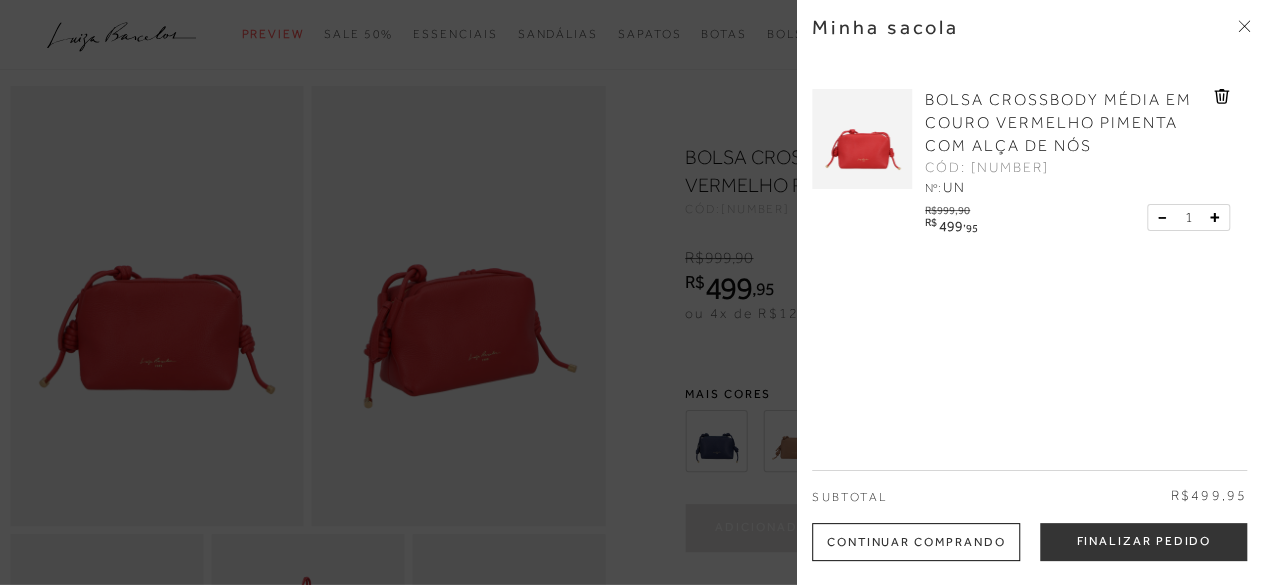 scroll, scrollTop: 100, scrollLeft: 0, axis: vertical 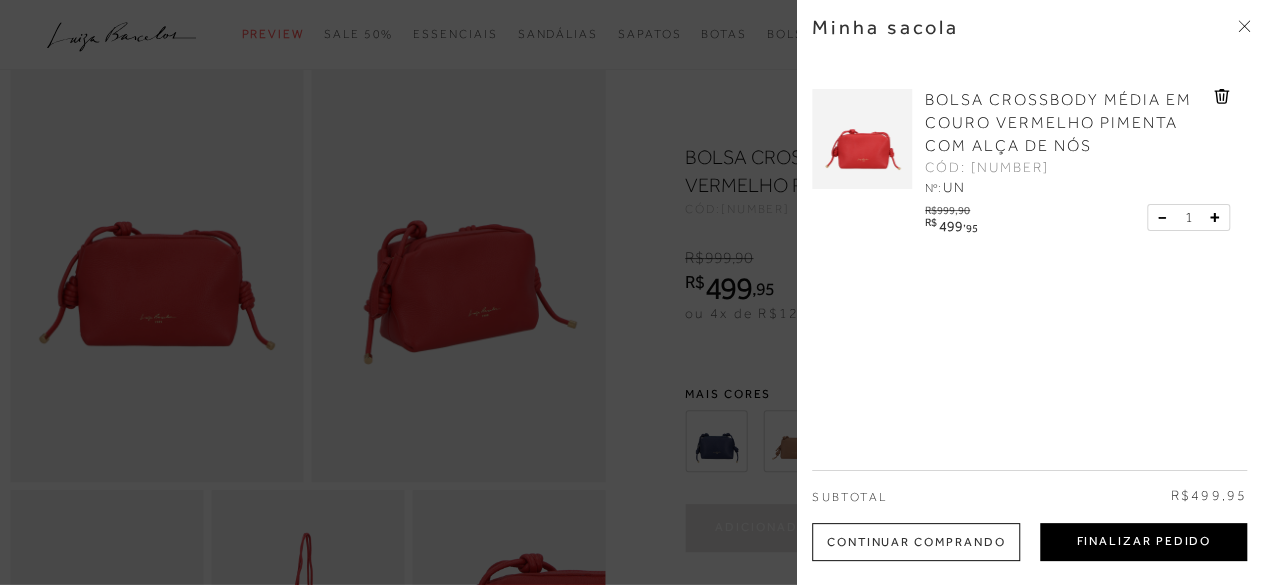 click on "Finalizar Pedido" at bounding box center (1143, 542) 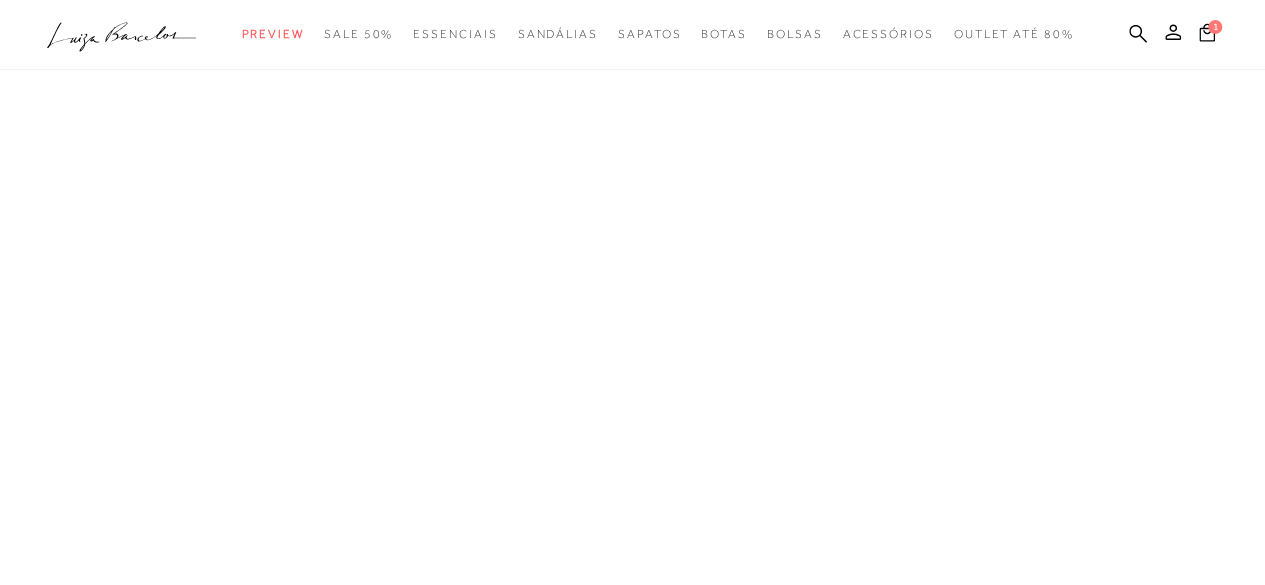 scroll, scrollTop: 0, scrollLeft: 0, axis: both 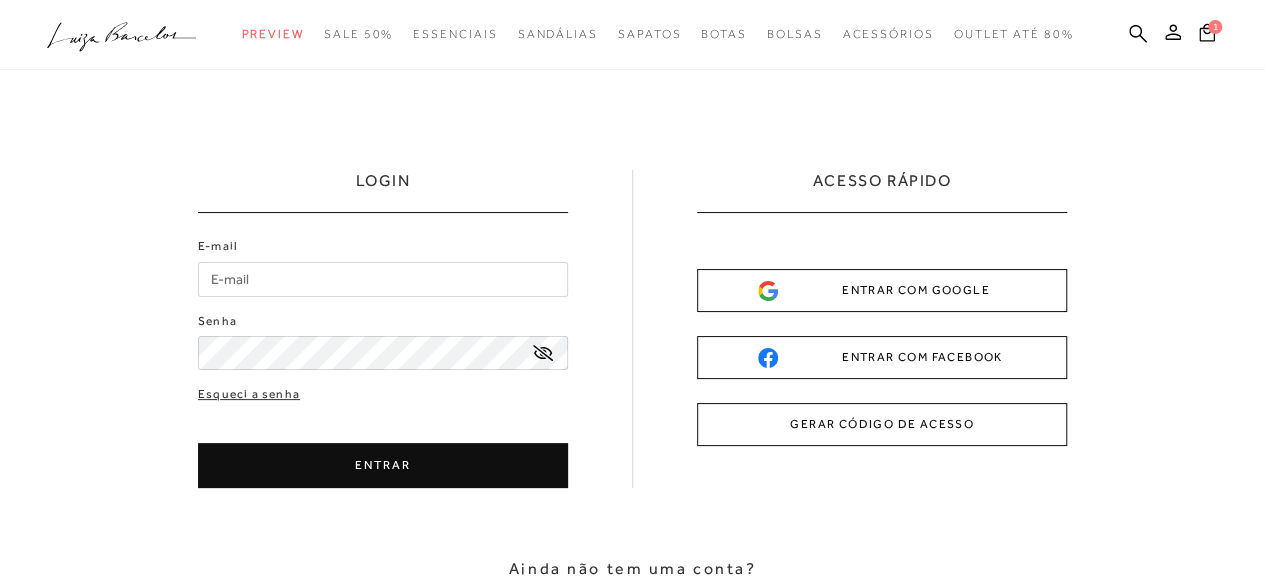 type on "[EMAIL]" 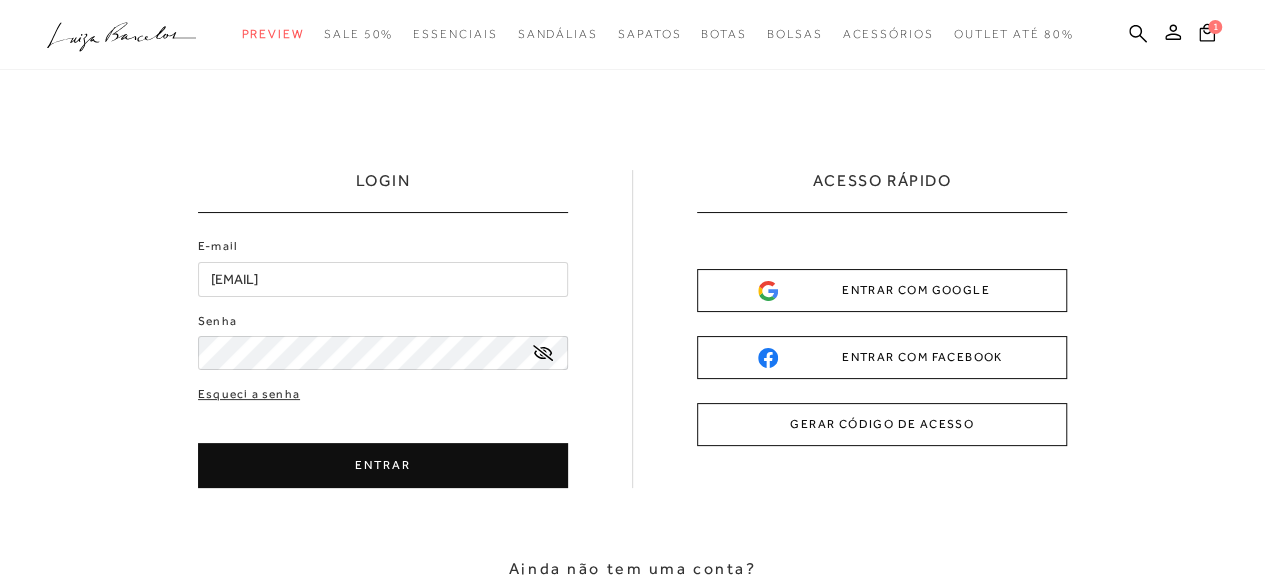 scroll, scrollTop: 0, scrollLeft: 0, axis: both 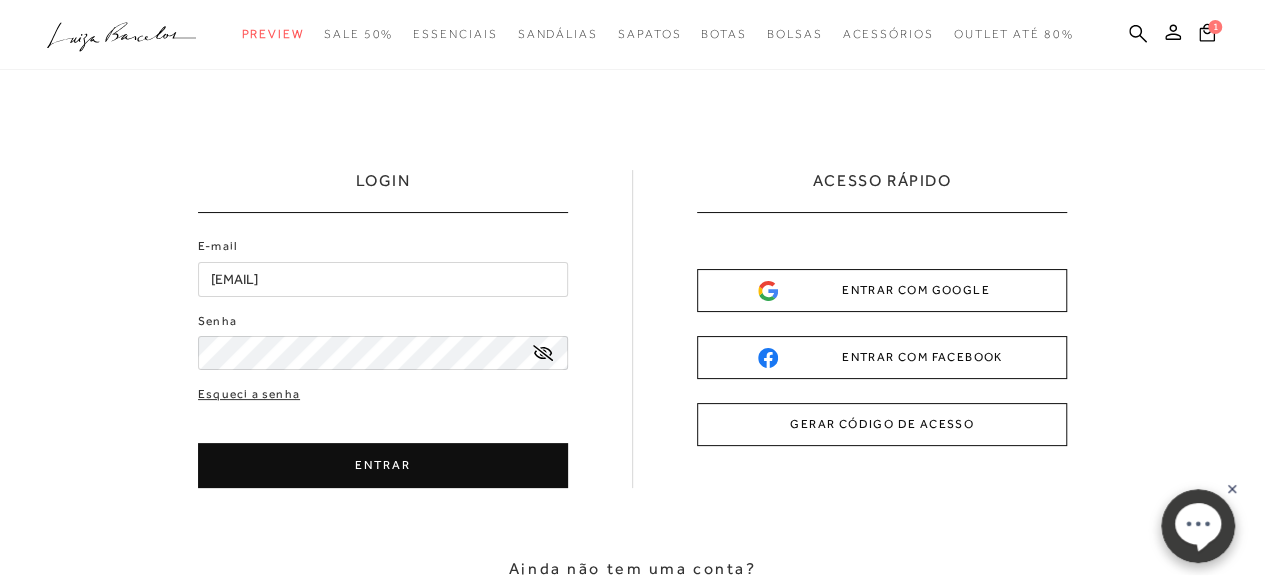 click 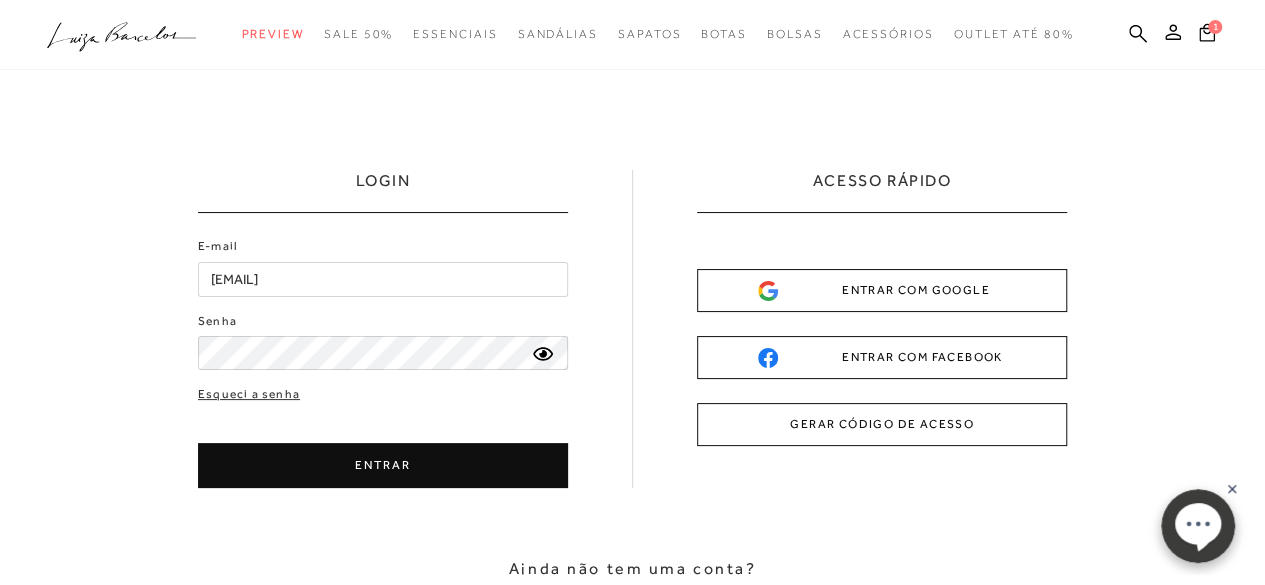 click on "ENTRAR" at bounding box center [383, 465] 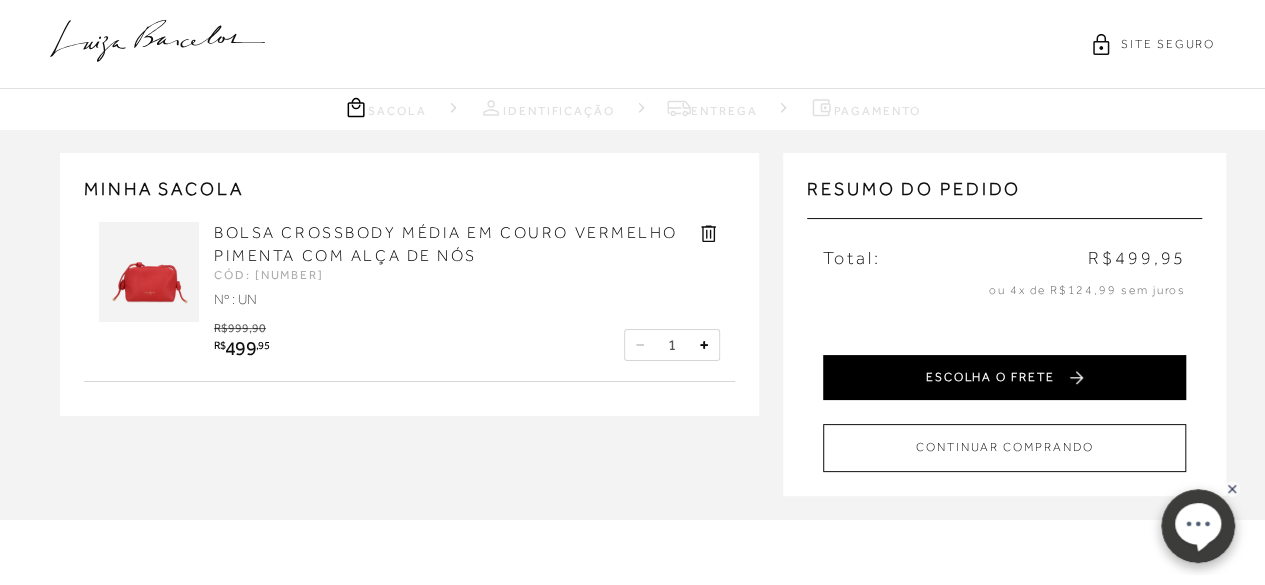 click on "ESCOLHA O FRETE" at bounding box center [1004, 377] 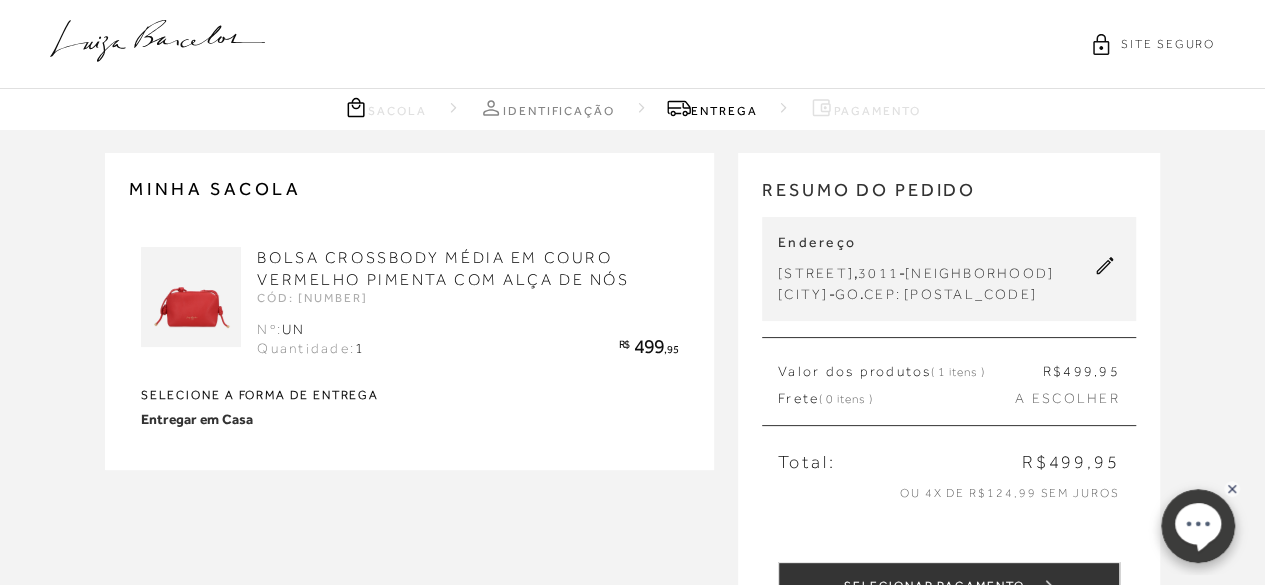 click 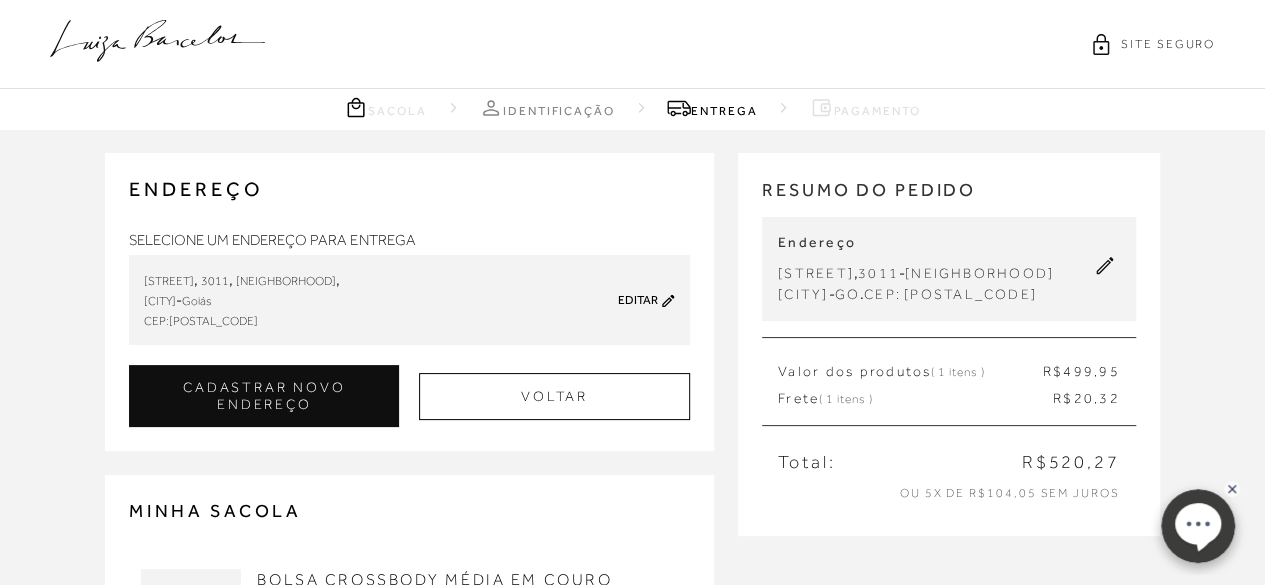 click 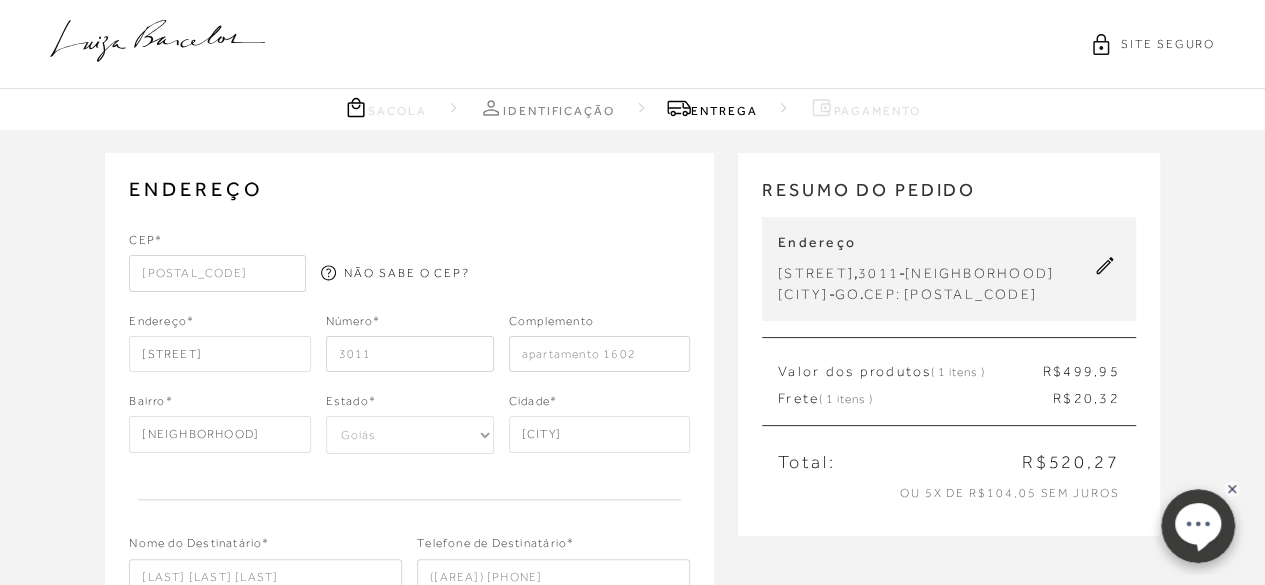 click on "[POSTAL_CODE]" at bounding box center (217, 273) 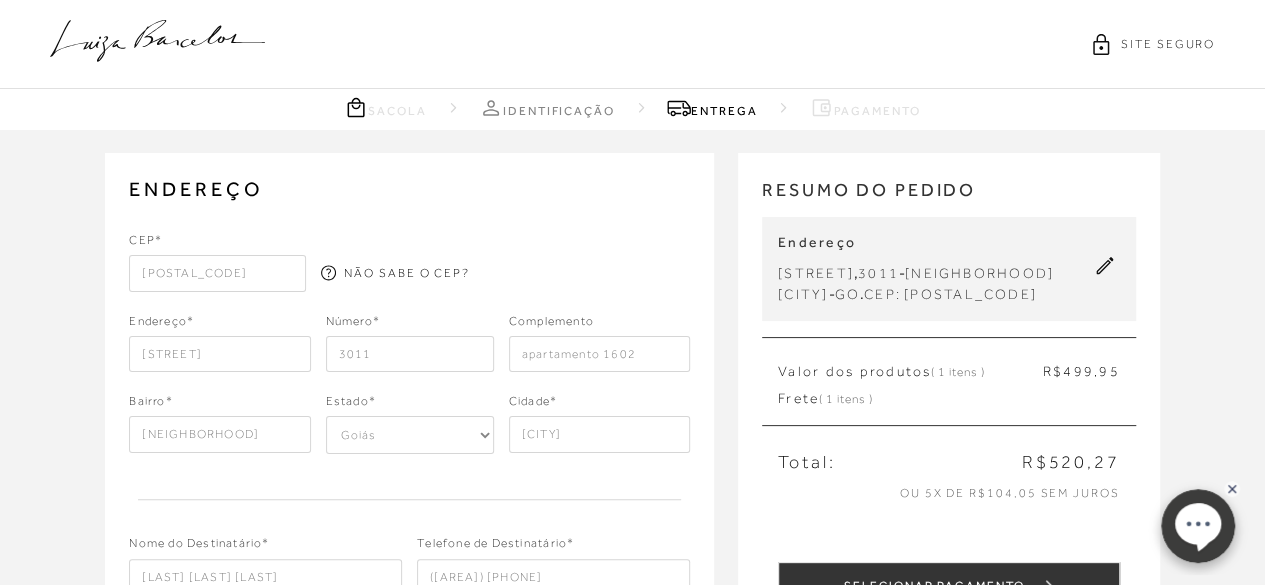 drag, startPoint x: 239, startPoint y: 273, endPoint x: 88, endPoint y: 298, distance: 153.05554 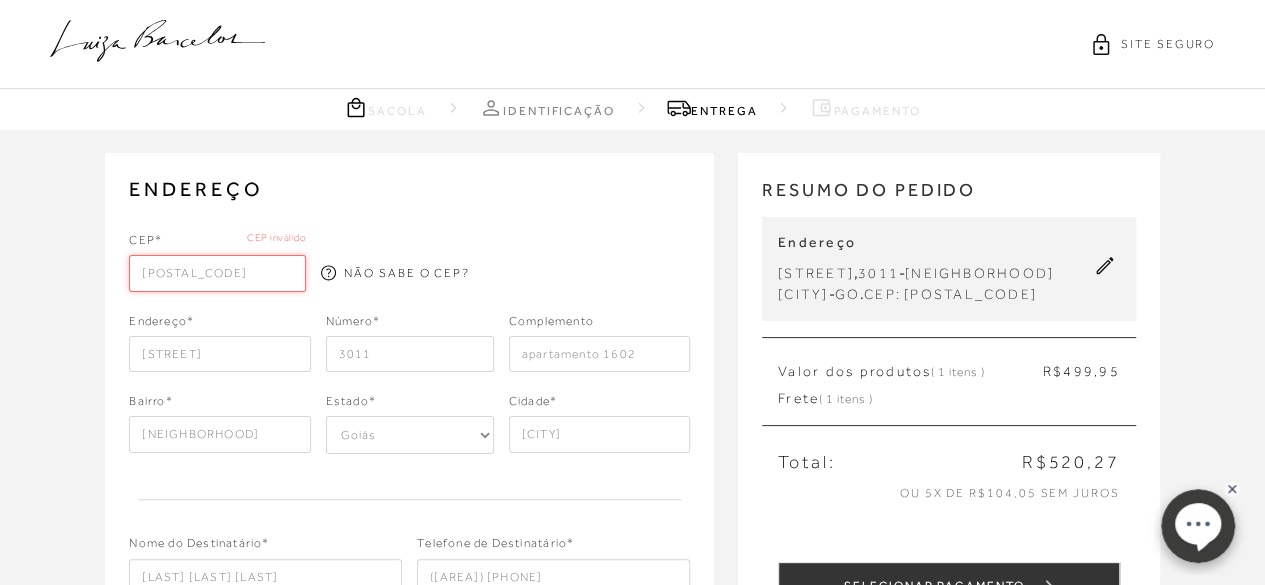 drag, startPoint x: 235, startPoint y: 278, endPoint x: 190, endPoint y: 281, distance: 45.099888 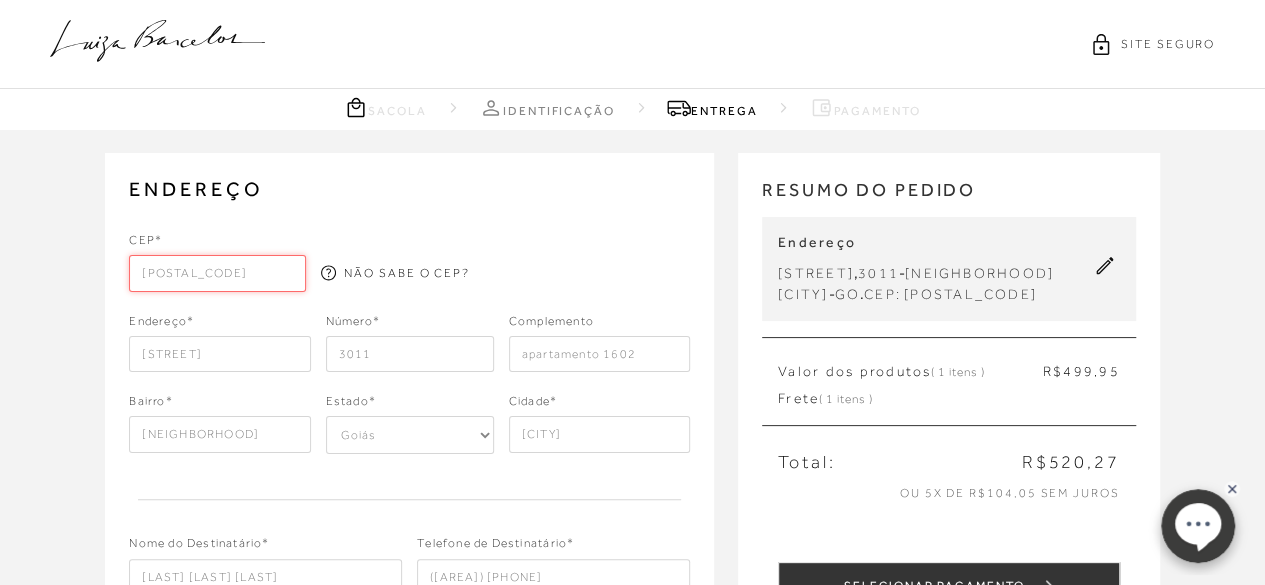type on "[STREET]" 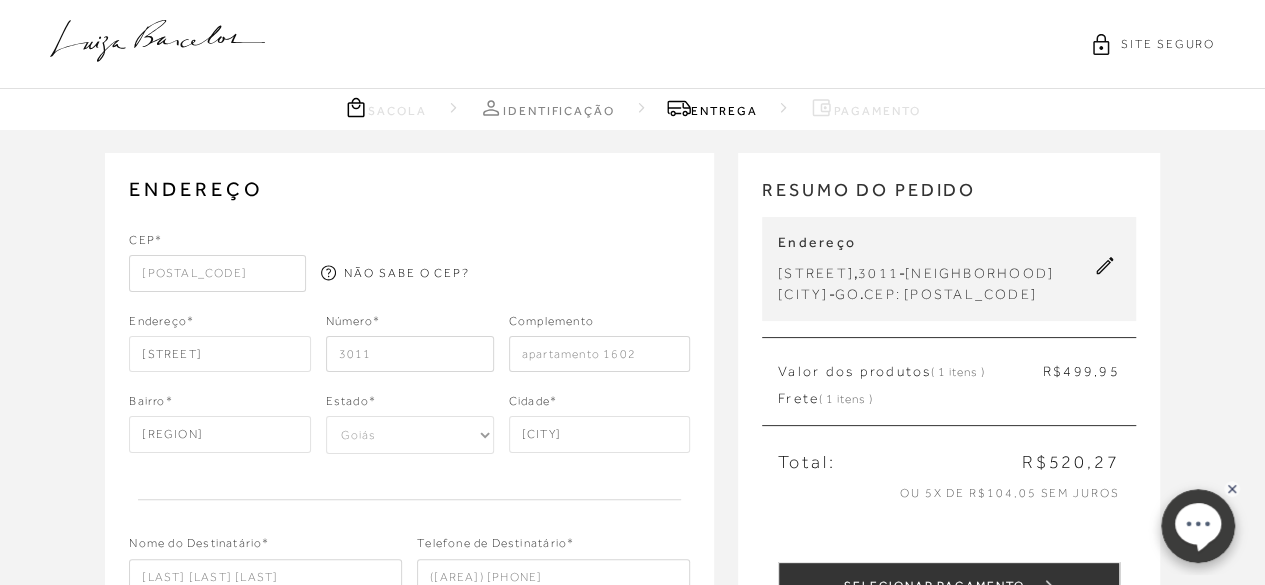 type on "[POSTAL_CODE]" 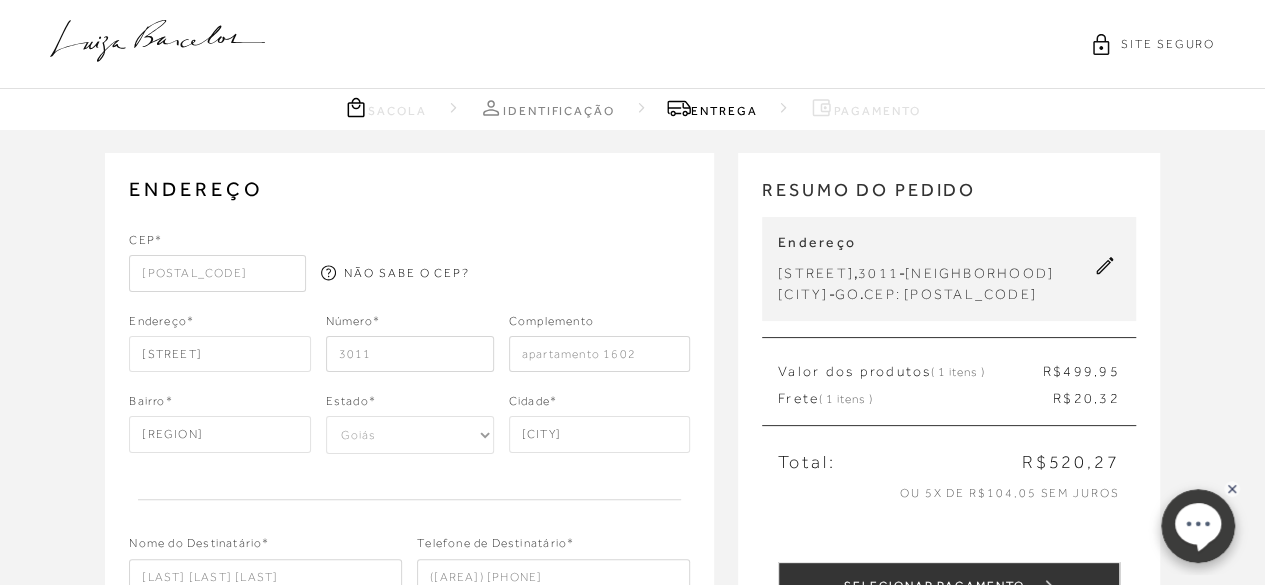drag, startPoint x: 370, startPoint y: 350, endPoint x: 322, endPoint y: 355, distance: 48.259712 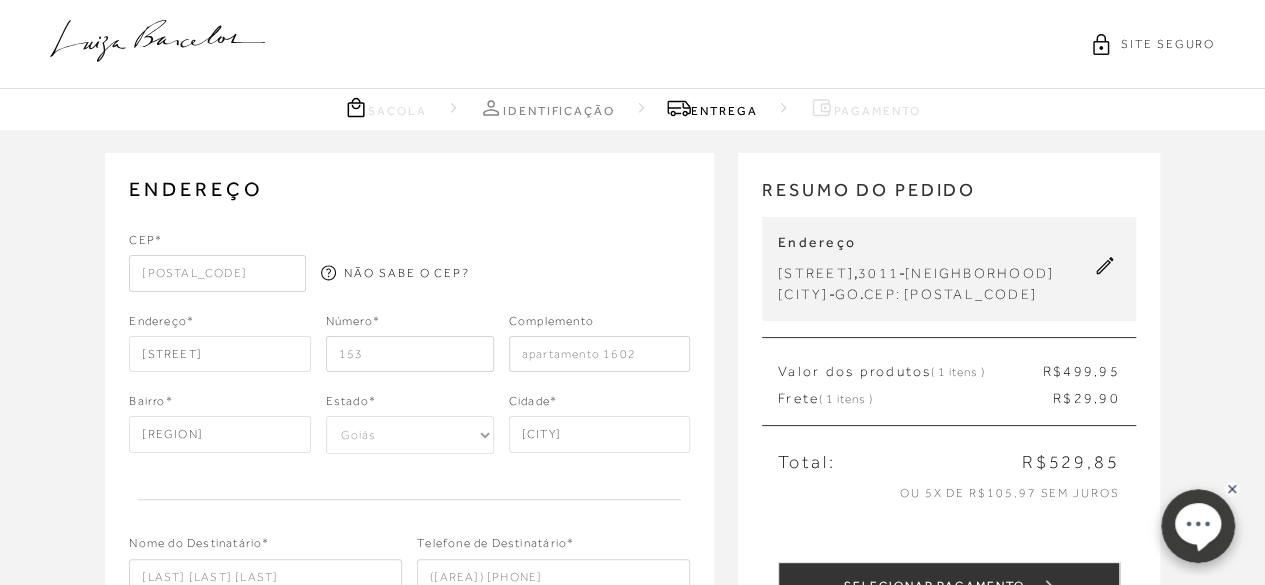 type on "153" 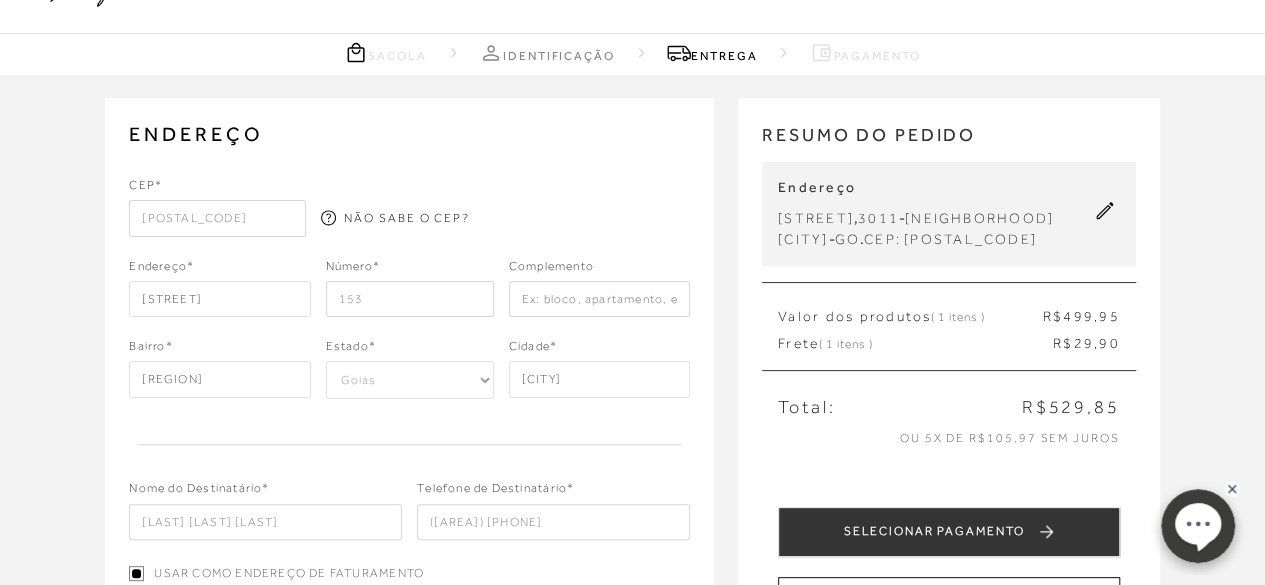 scroll, scrollTop: 100, scrollLeft: 0, axis: vertical 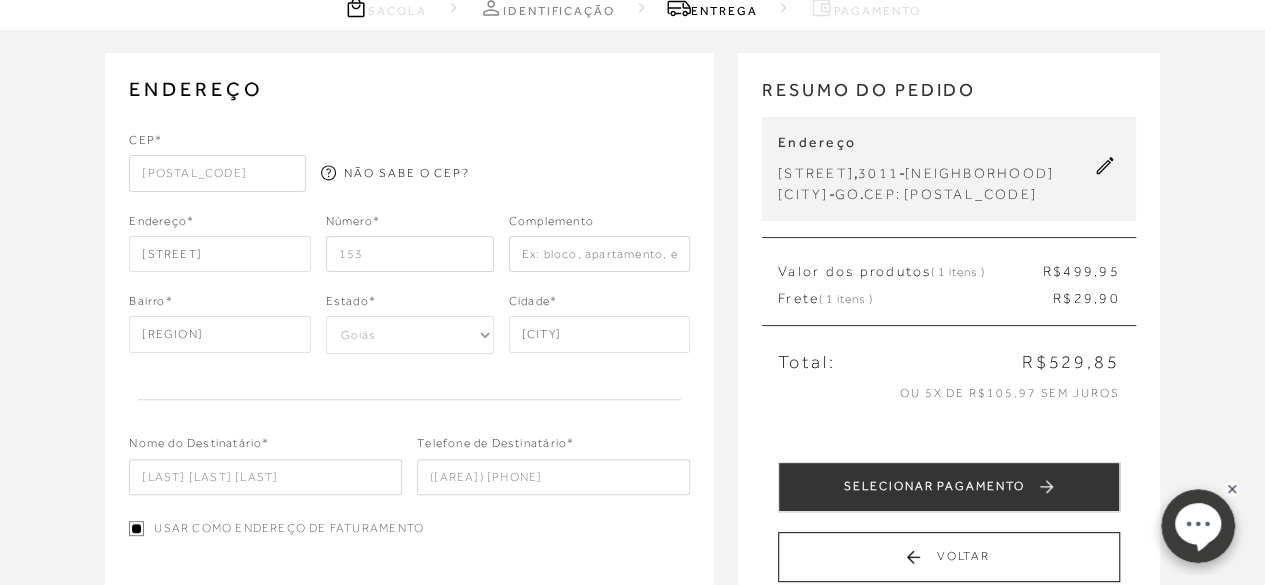 type 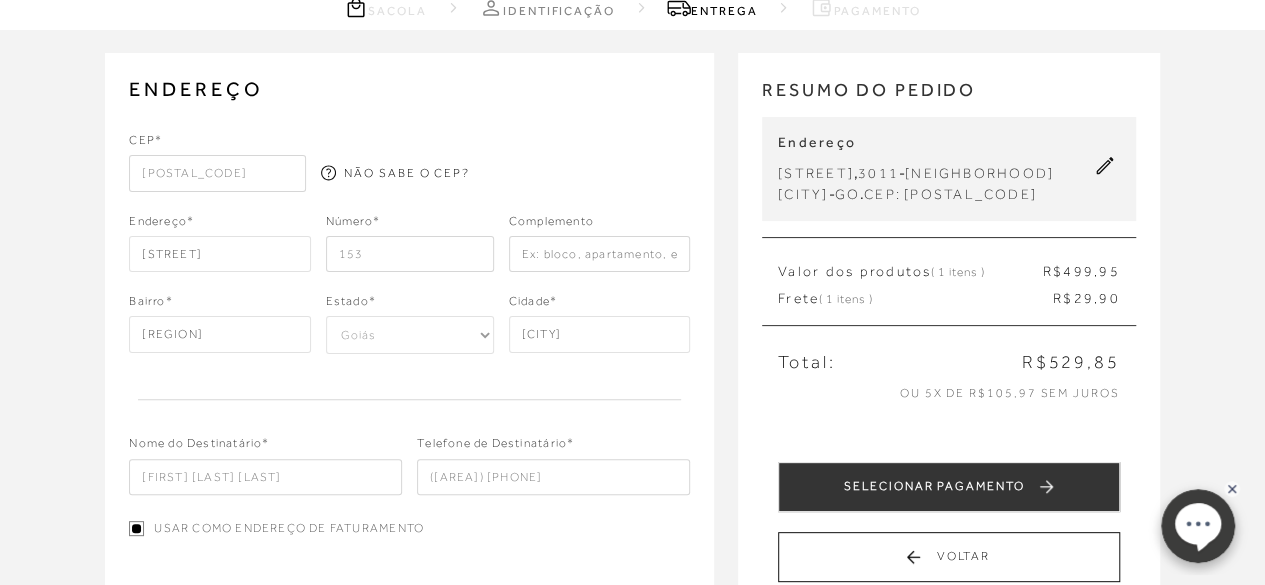 type on "[FIRST] [LAST] [LAST]" 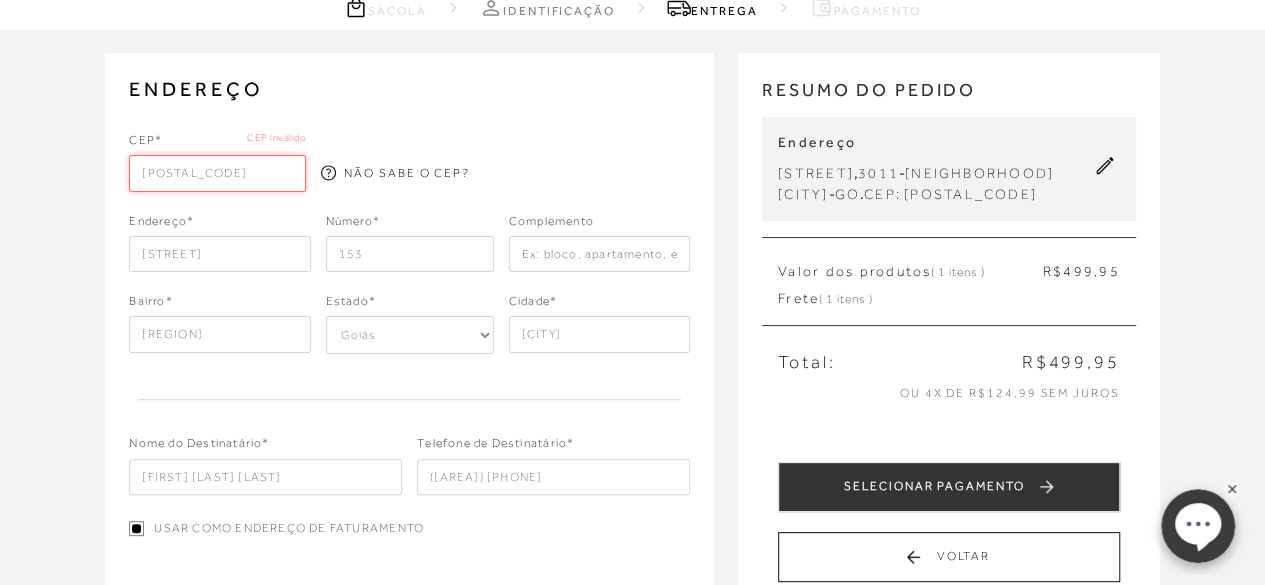type on "[POSTAL_CODE]" 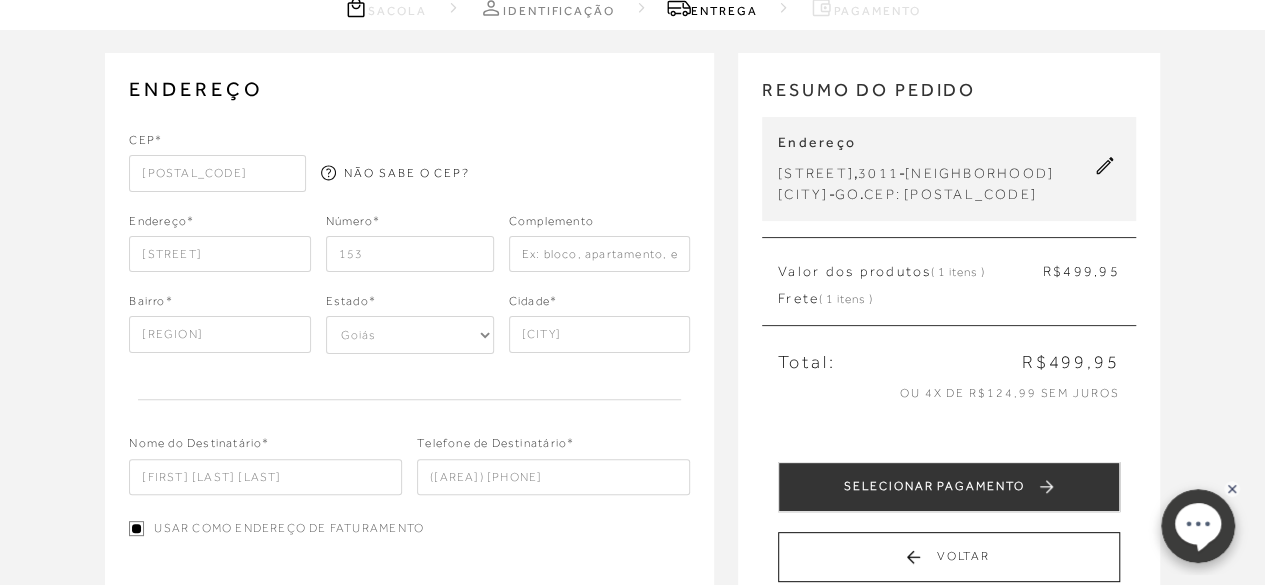 type on "[STREET]" 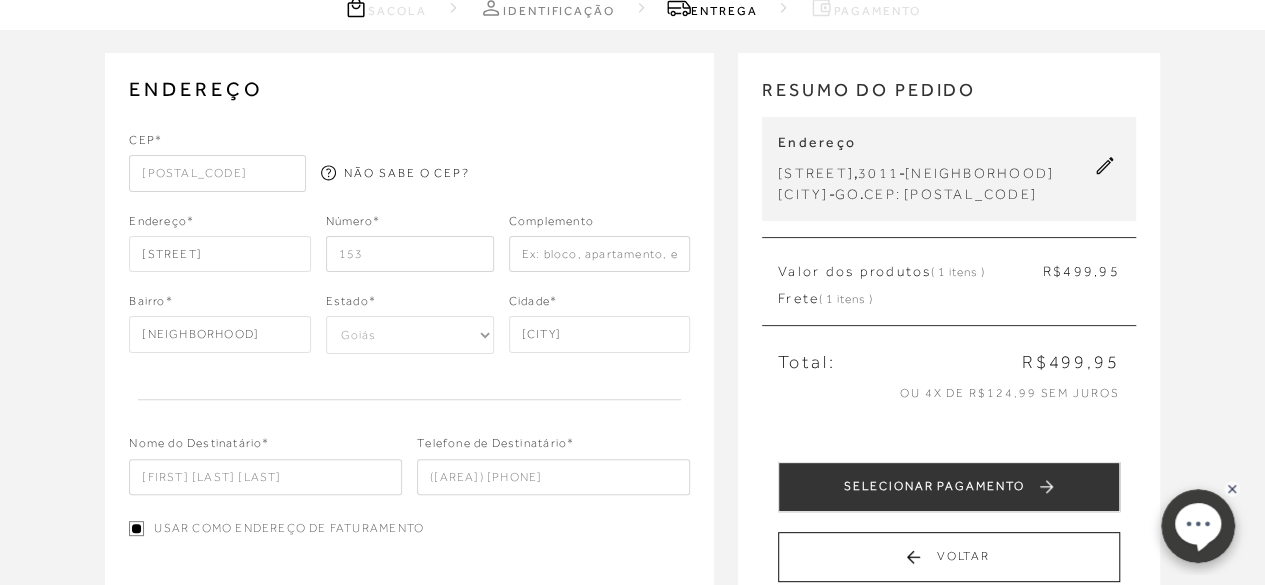 type on "[POSTAL_CODE]" 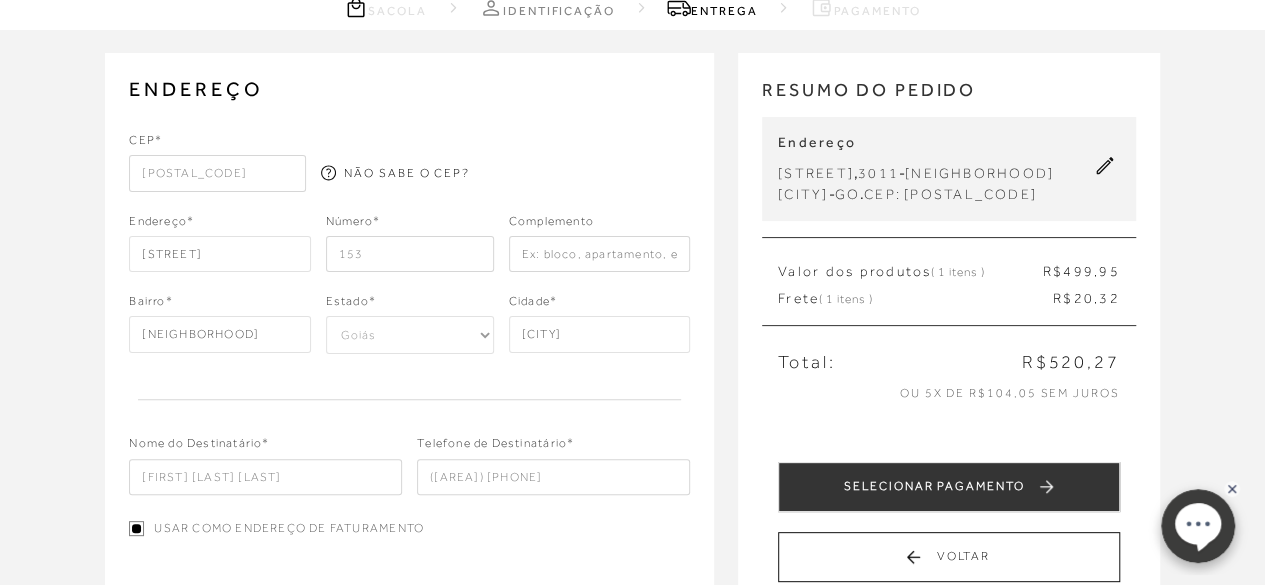 click on "Endereço*
[STREET]
Número*
[NUMBER]
Complemento" at bounding box center (409, 242) 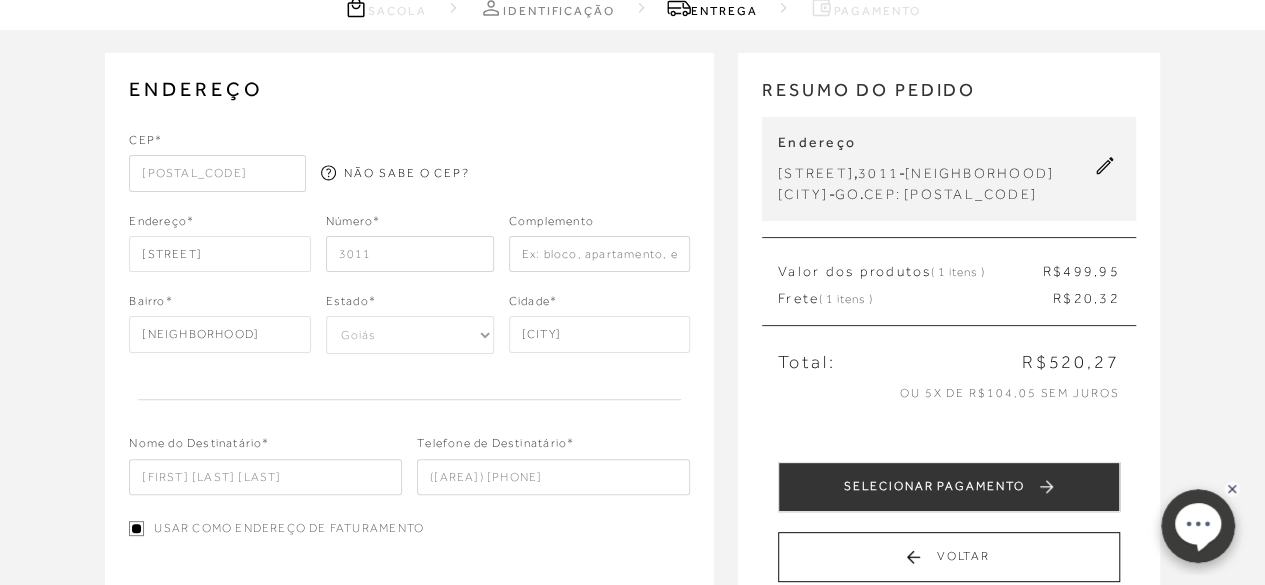 type on "3011" 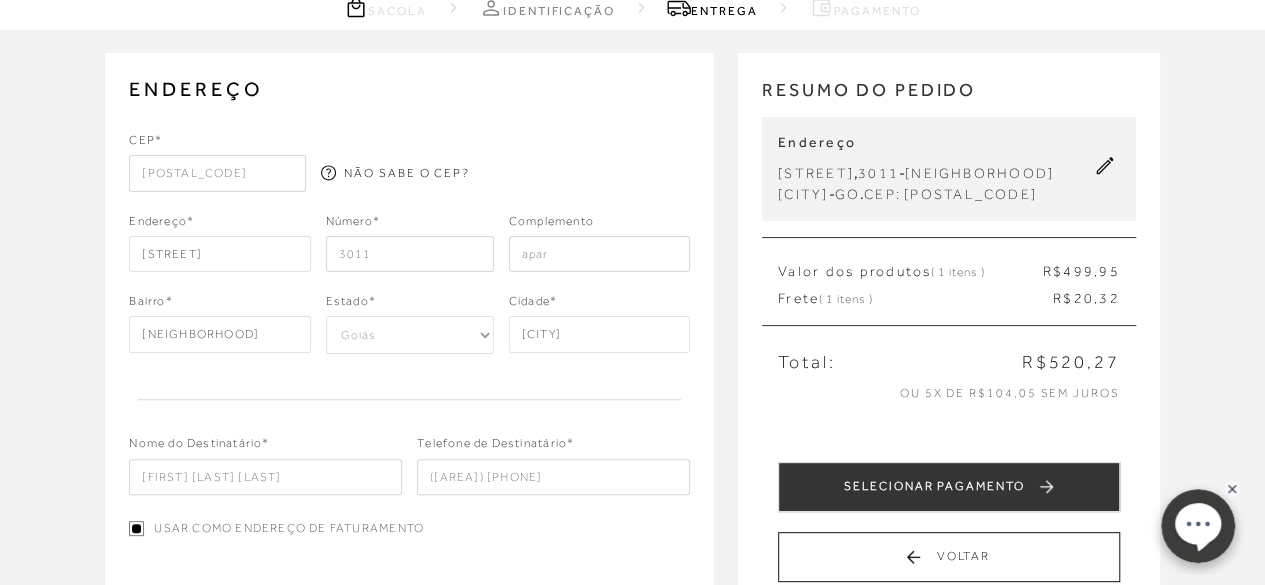 type on "apartamento 1602" 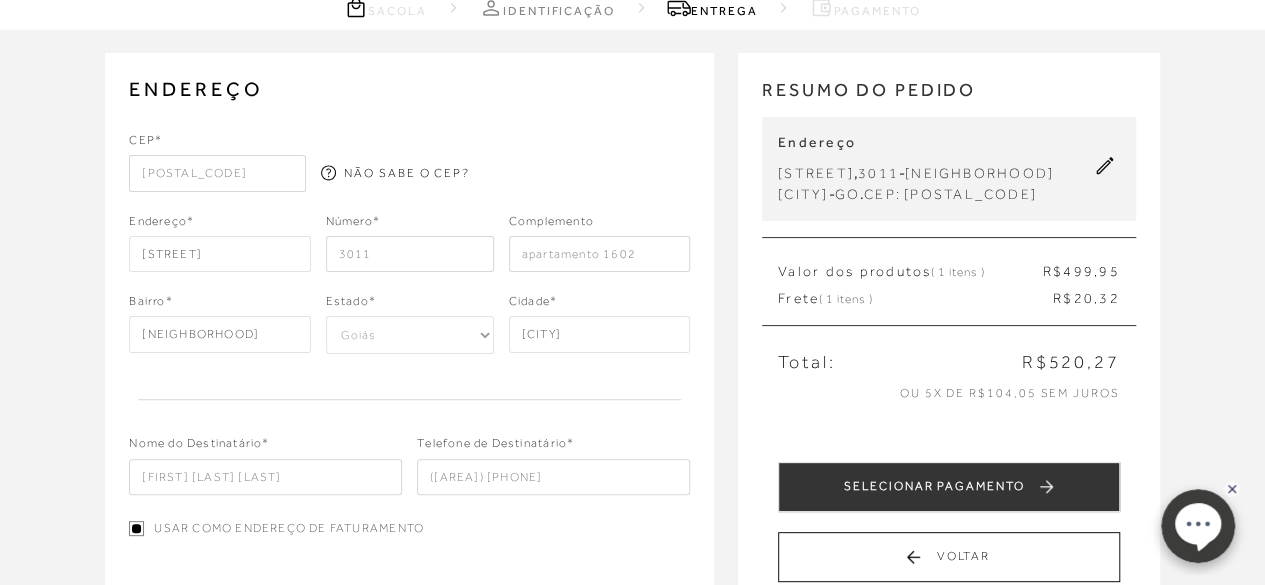 drag, startPoint x: 212, startPoint y: 173, endPoint x: 107, endPoint y: 198, distance: 107.935165 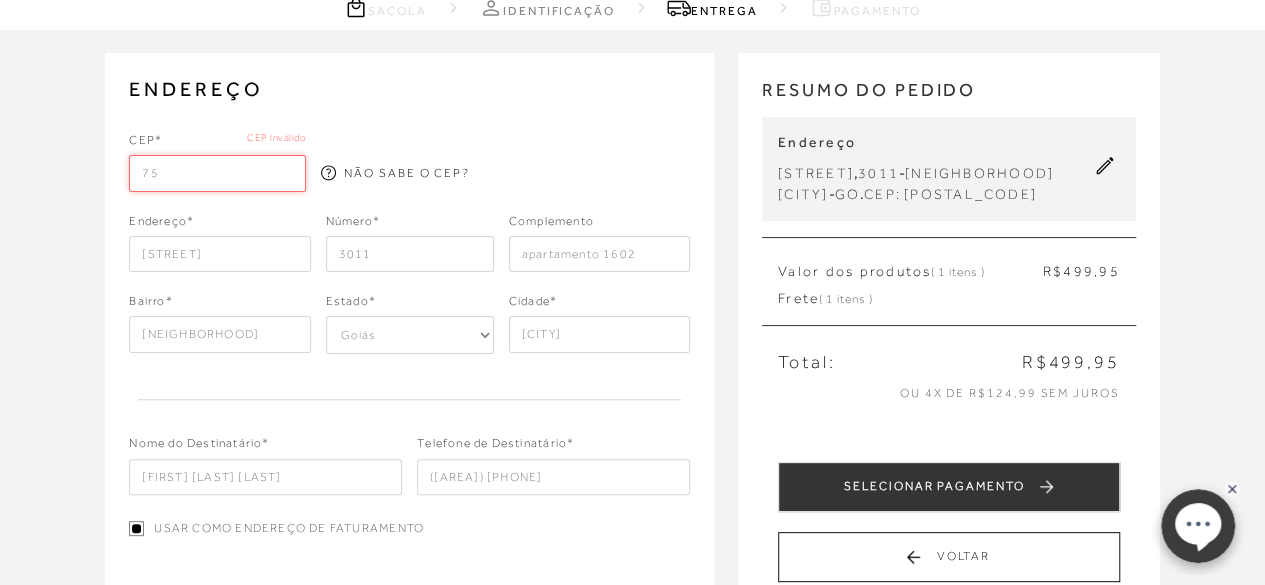 type on "[POSTAL_CODE]" 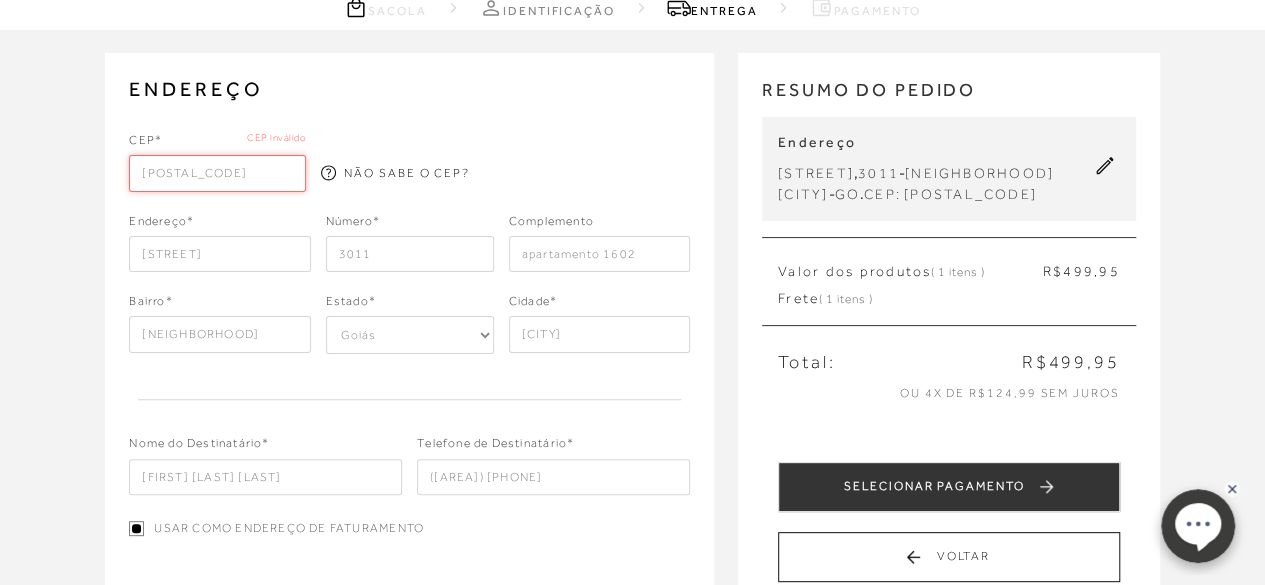 type on "[STREET]" 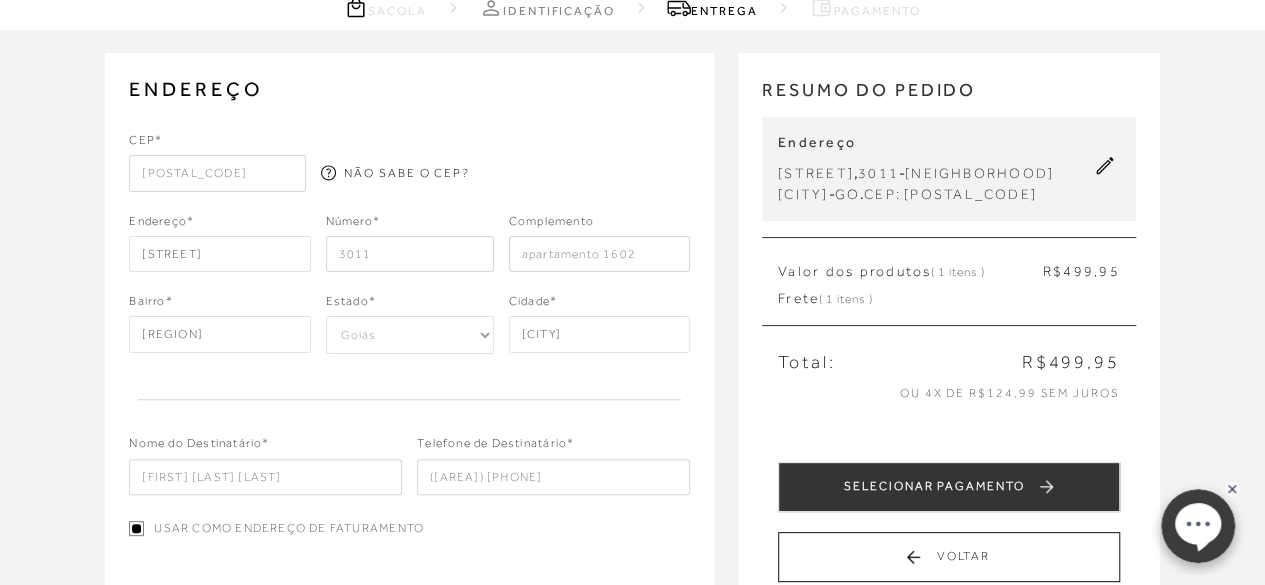 drag, startPoint x: 389, startPoint y: 253, endPoint x: 324, endPoint y: 252, distance: 65.00769 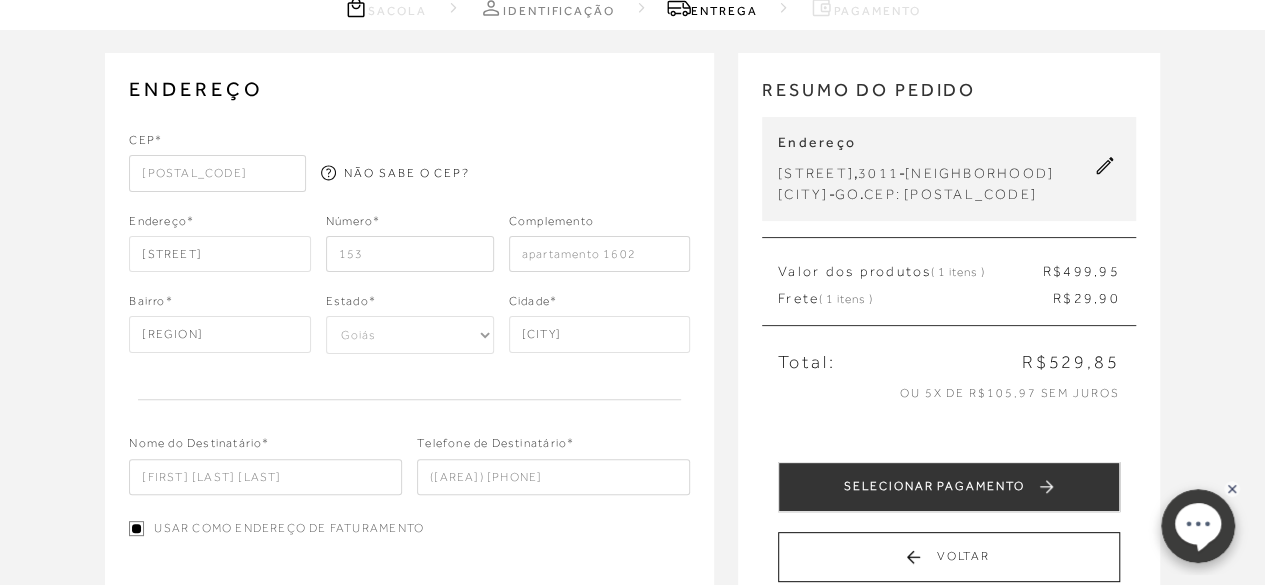 type on "153" 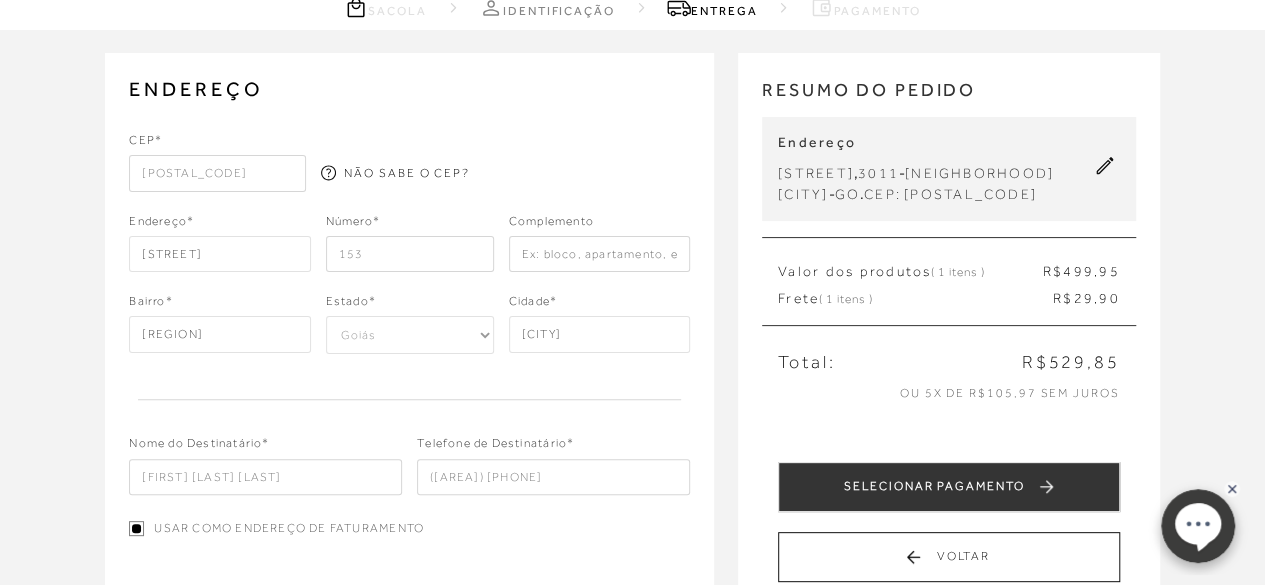 type 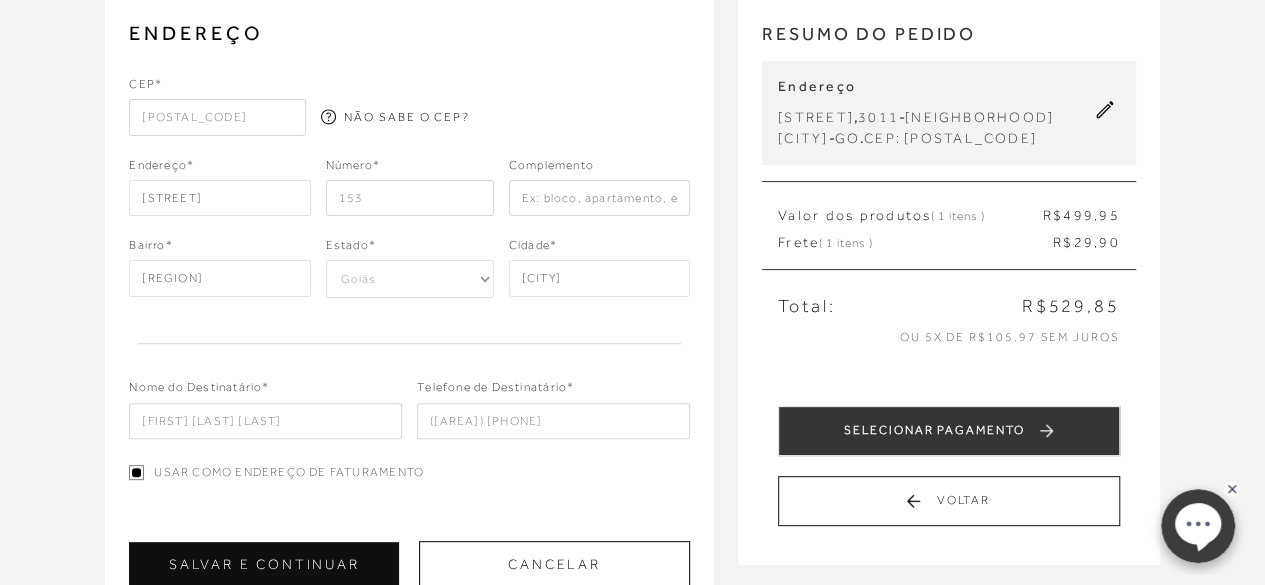 scroll, scrollTop: 200, scrollLeft: 0, axis: vertical 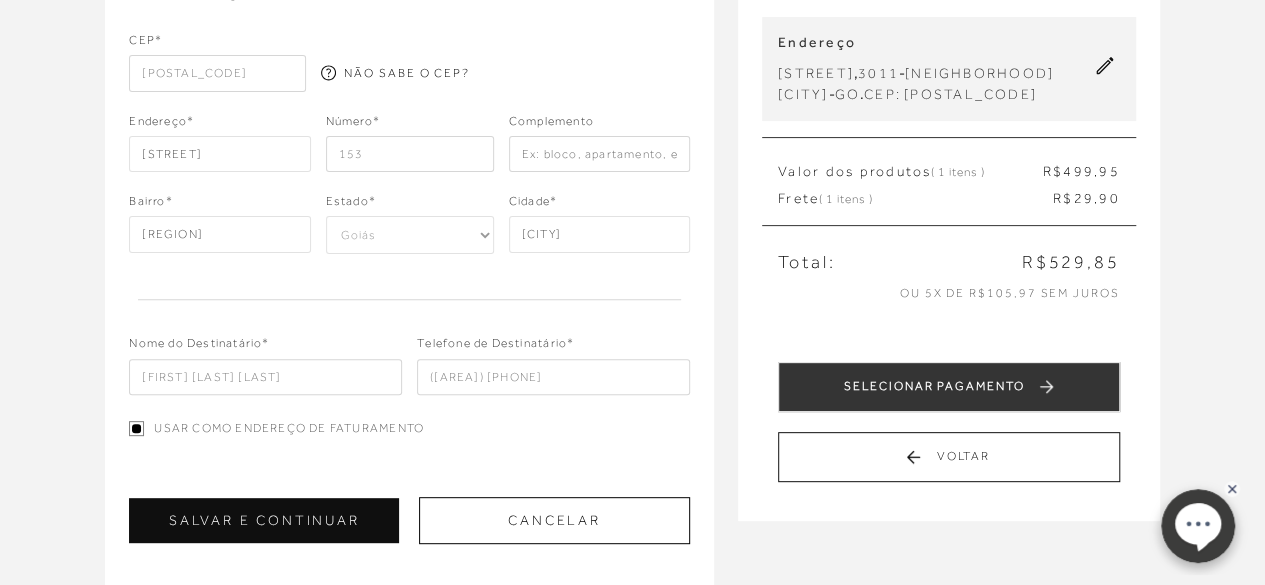 type on "([AREA]) [PHONE]" 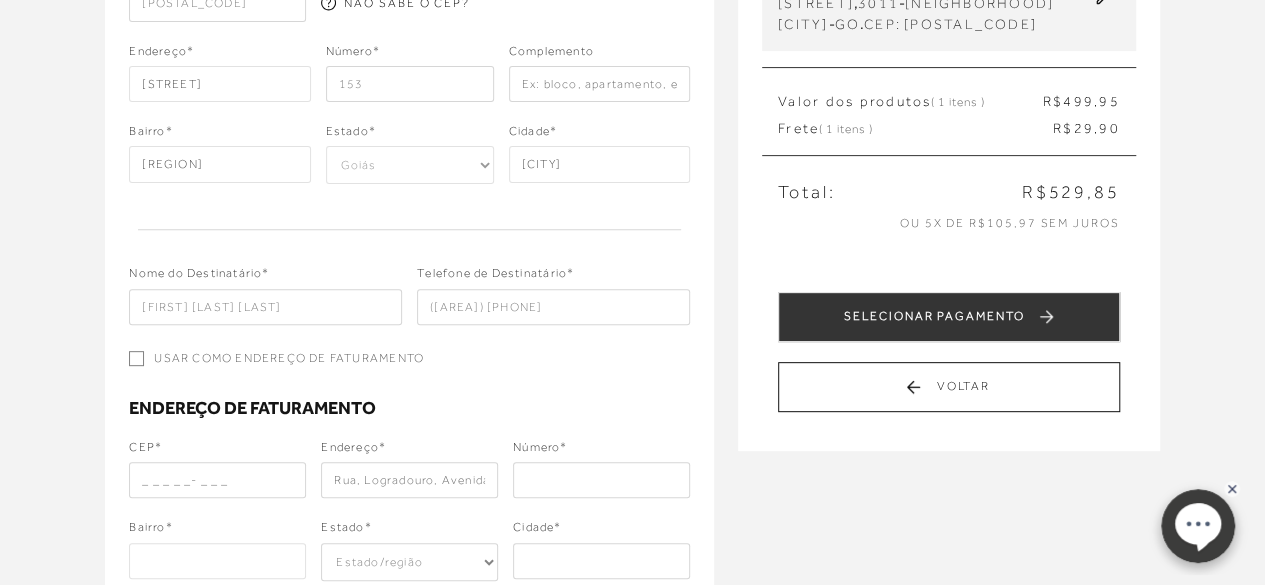 scroll, scrollTop: 300, scrollLeft: 0, axis: vertical 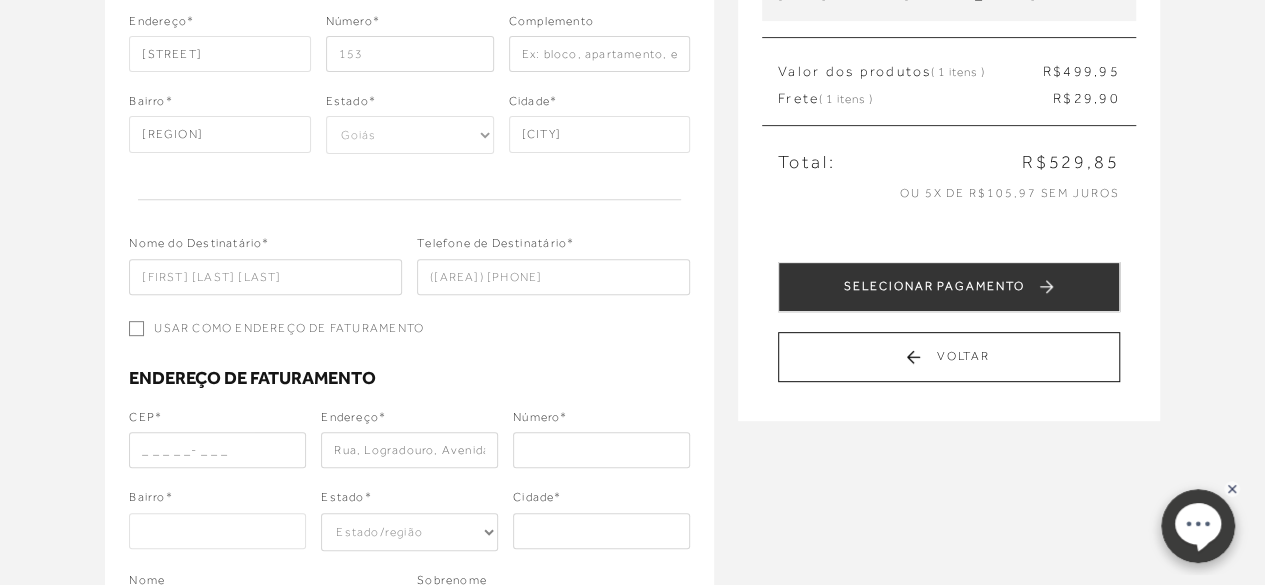 click at bounding box center [217, 450] 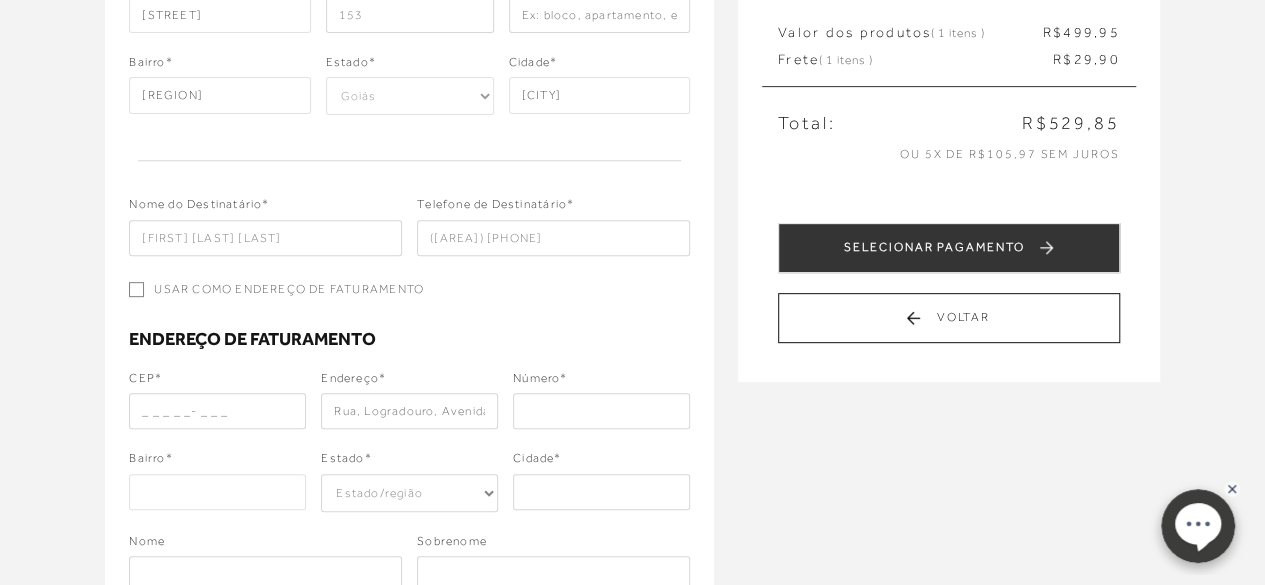 scroll, scrollTop: 400, scrollLeft: 0, axis: vertical 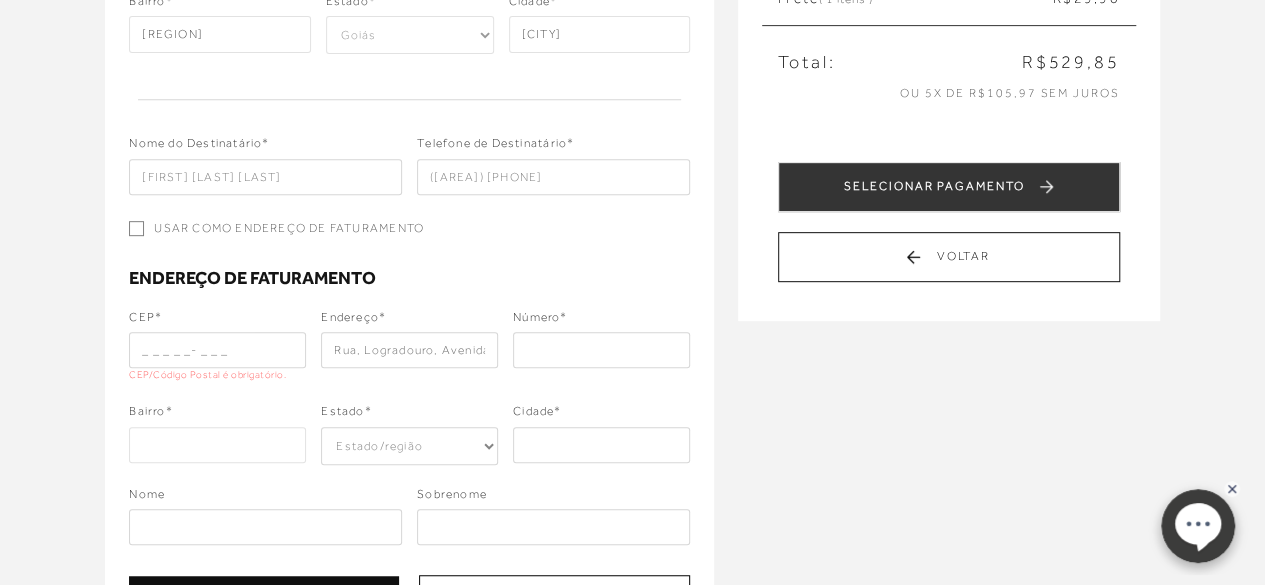 click on "Usar como endereço de faturamento" at bounding box center (136, 228) 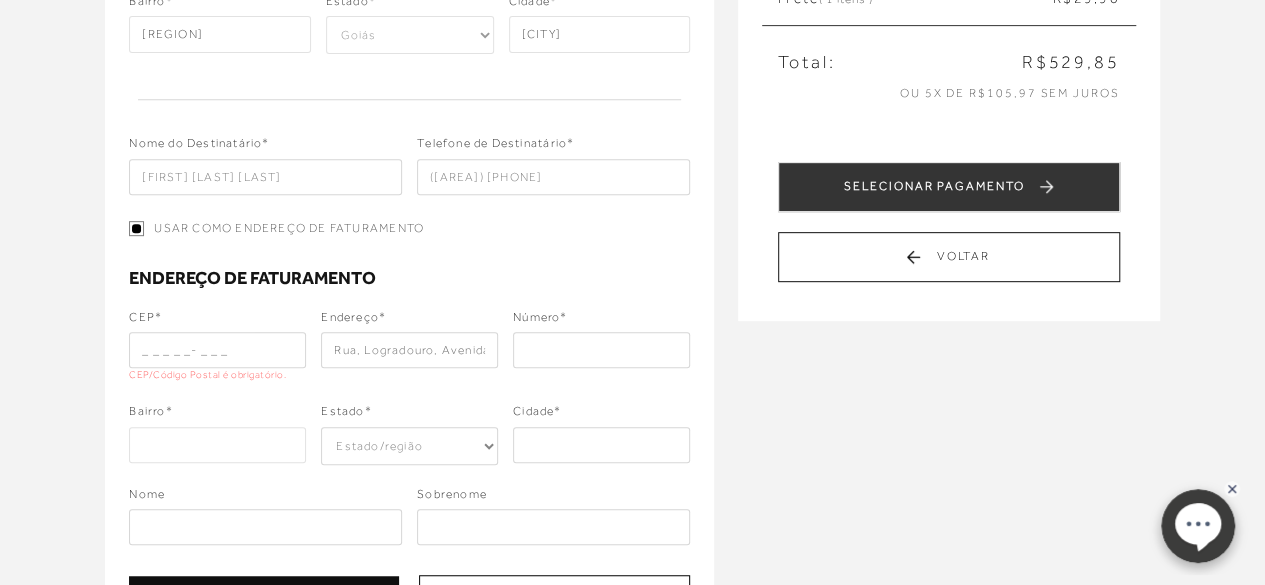 checkbox on "true" 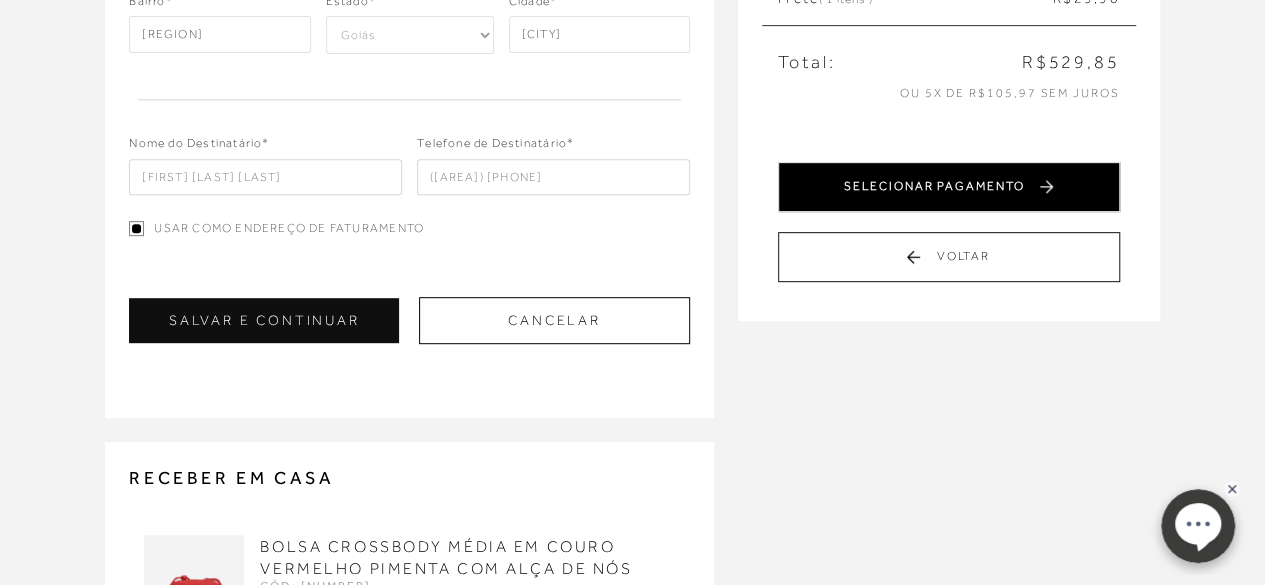 click on "SELECIONAR PAGAMENTO" at bounding box center [949, 187] 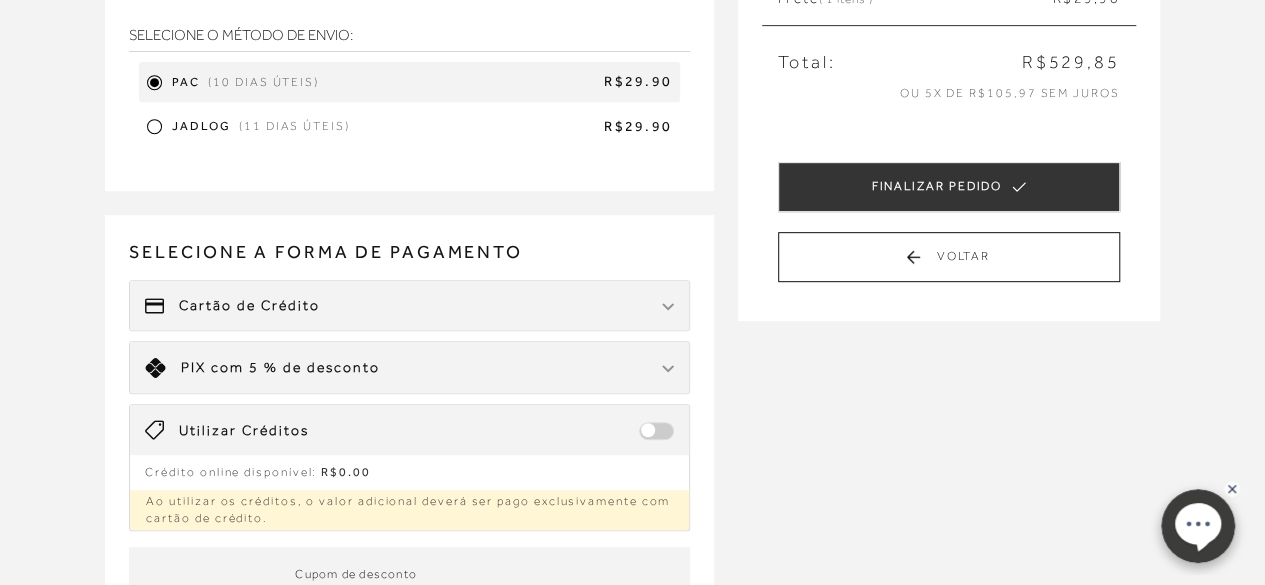 scroll, scrollTop: 0, scrollLeft: 0, axis: both 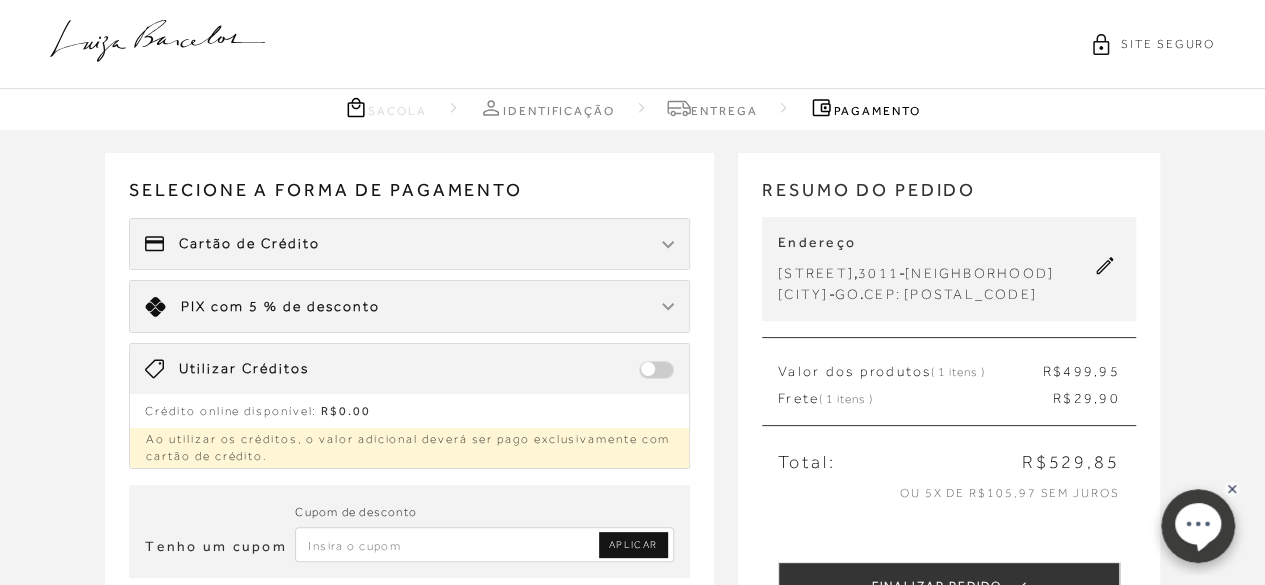 click at bounding box center [668, 244] 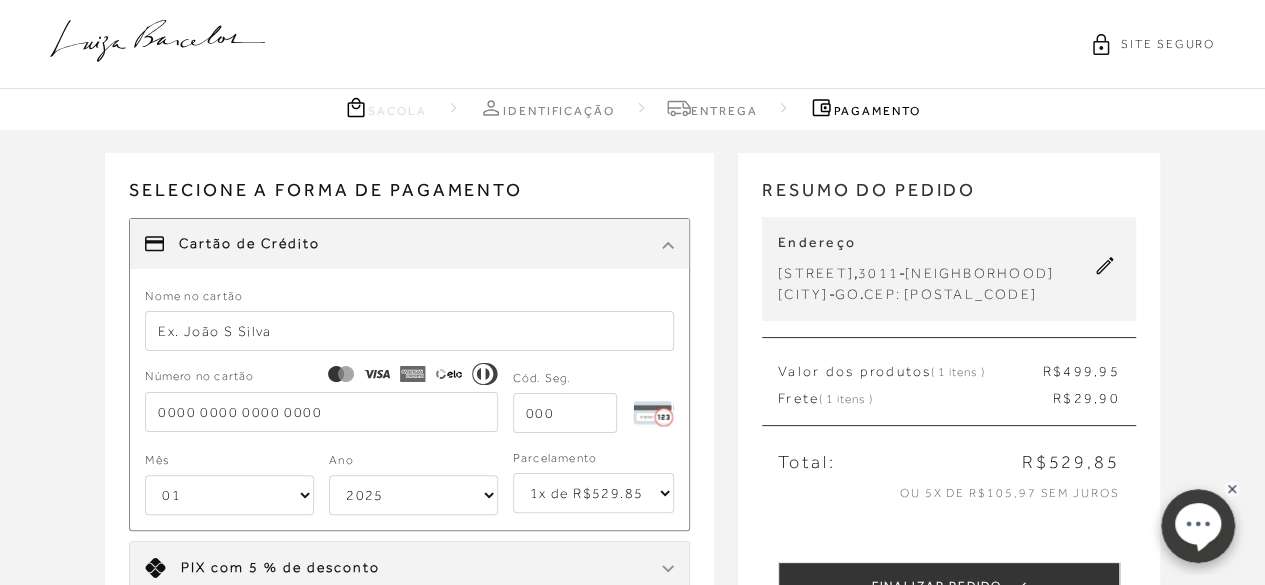 drag, startPoint x: 304, startPoint y: 332, endPoint x: 135, endPoint y: 348, distance: 169.7557 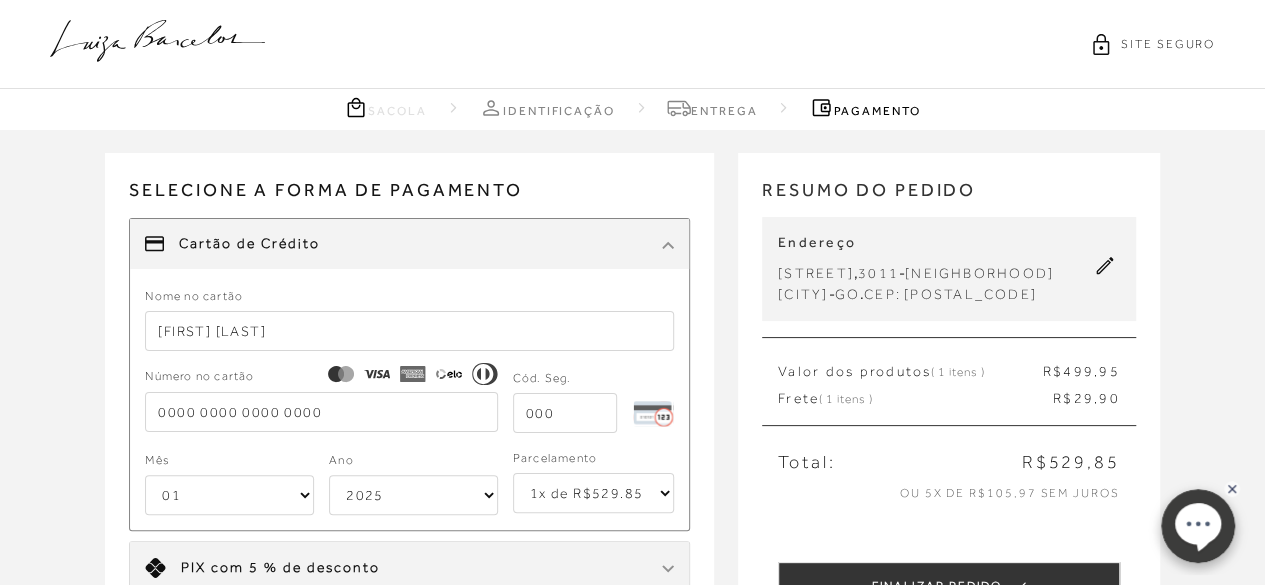 type on "[FIRST] [LAST]" 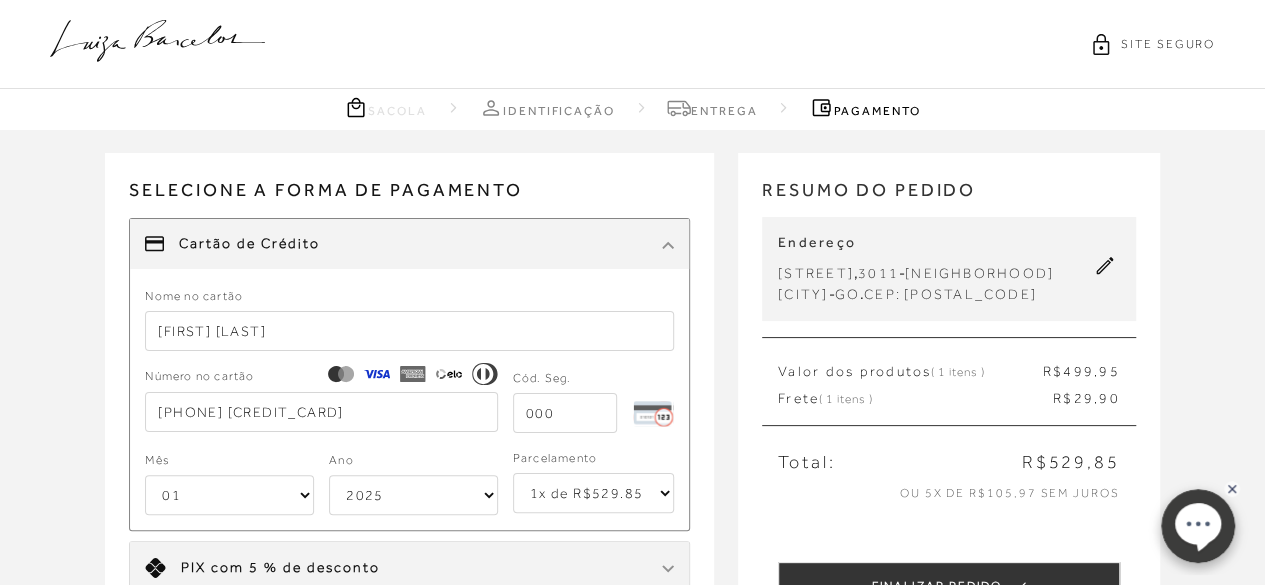 type on "[PHONE] [CREDIT_CARD]" 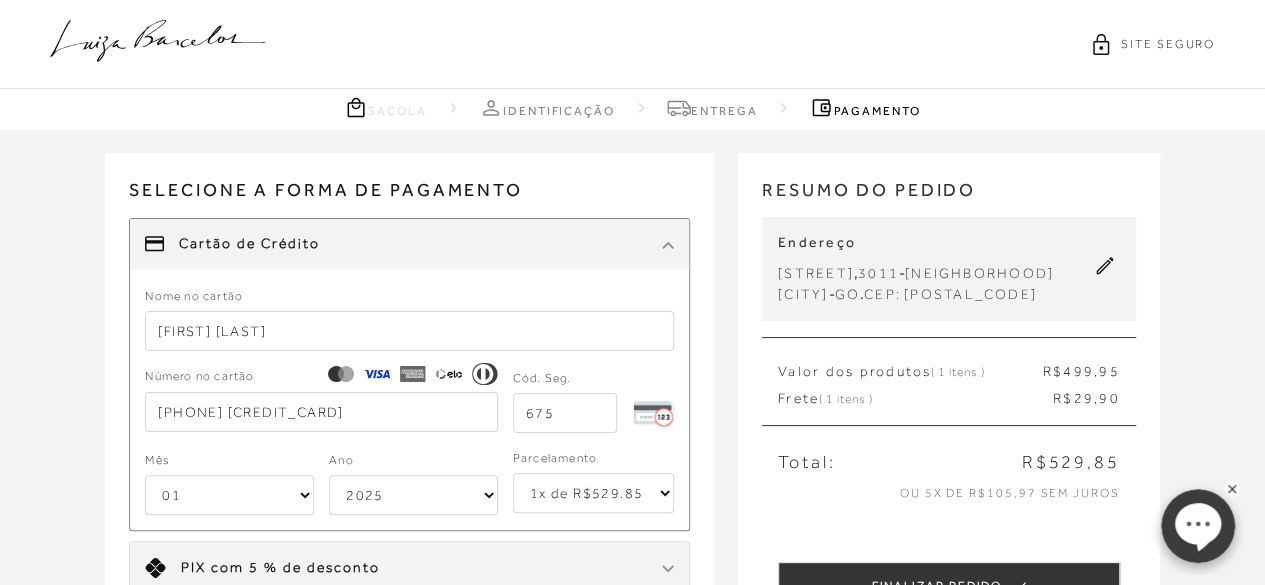 type on "675" 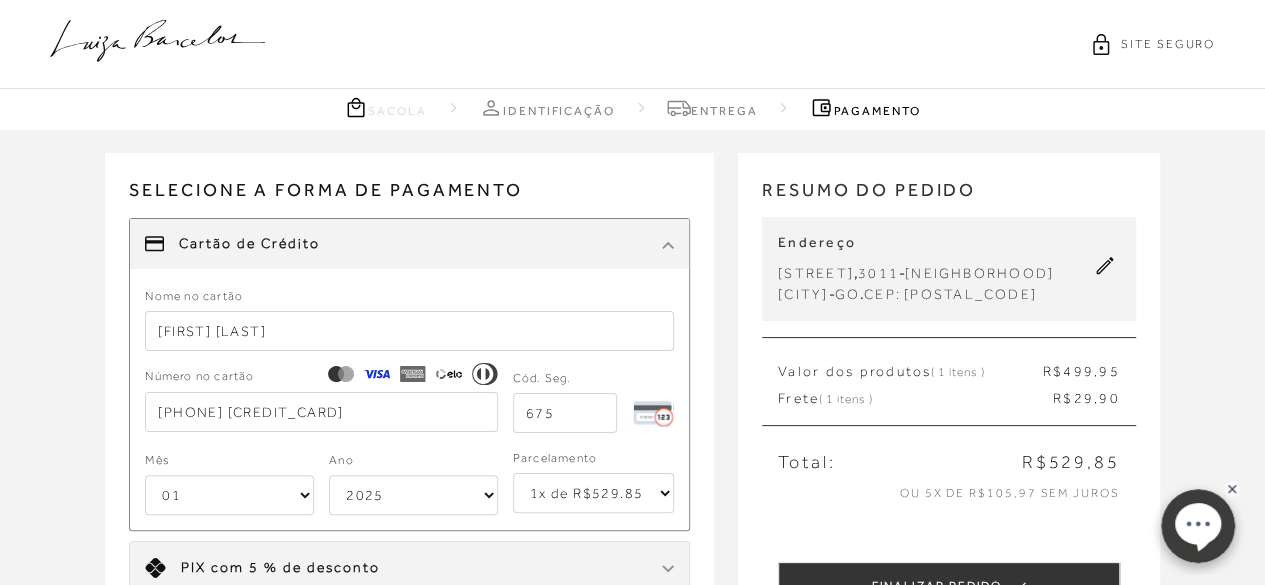 select on "08" 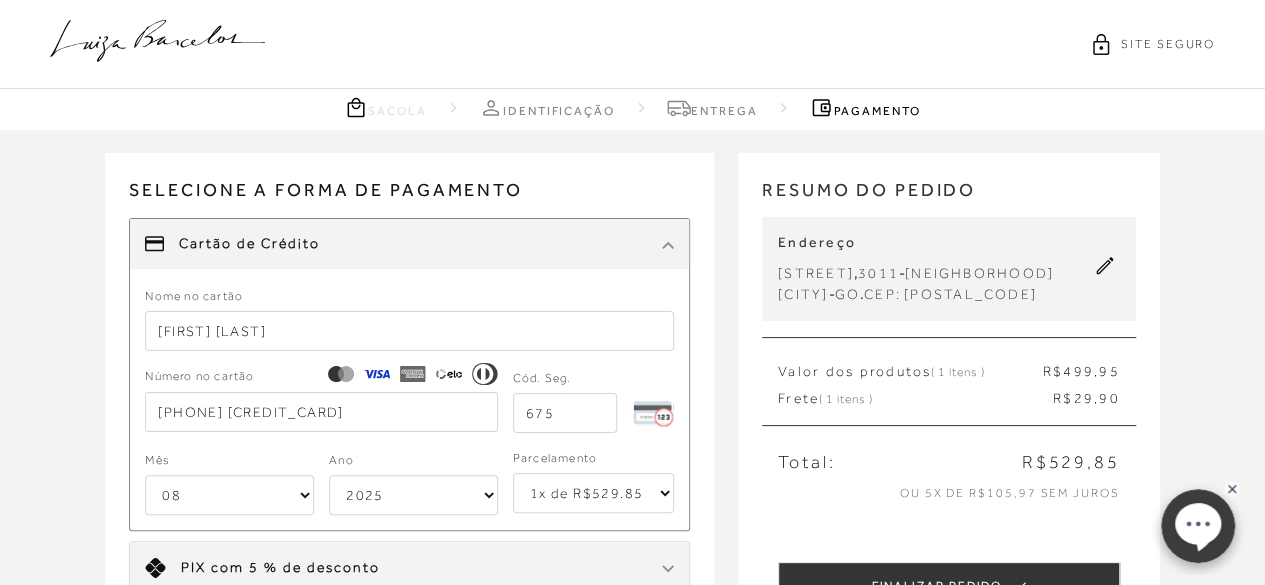 click on "01 02 03 04 05 06 07 08 09 10 11 12" at bounding box center (229, 495) 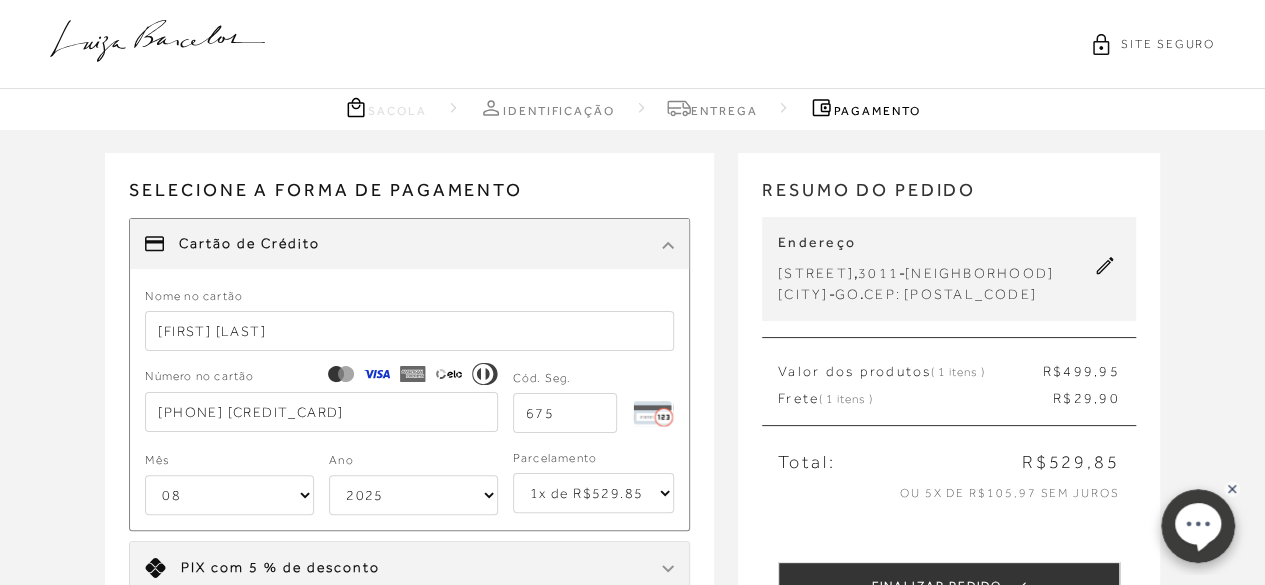 select on "2031" 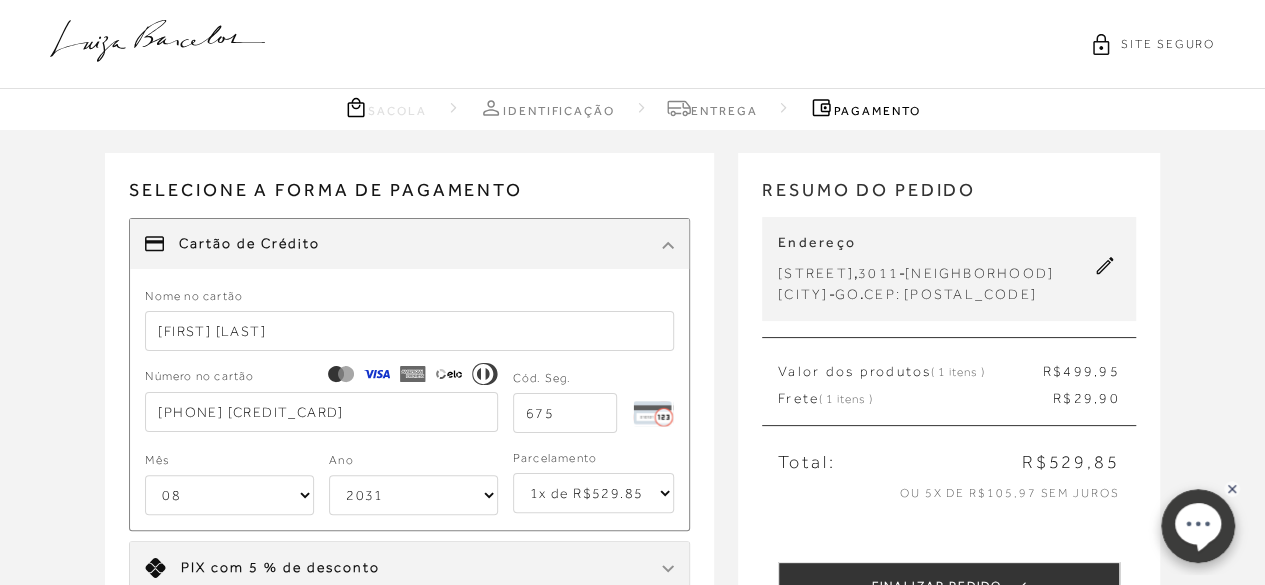 click on "2025 2026 2027 2028 2029 2030 2031 2032 2033 2034 2035 2036 2037 2038 2039 2040 2041 2042 2043 2044" at bounding box center (413, 495) 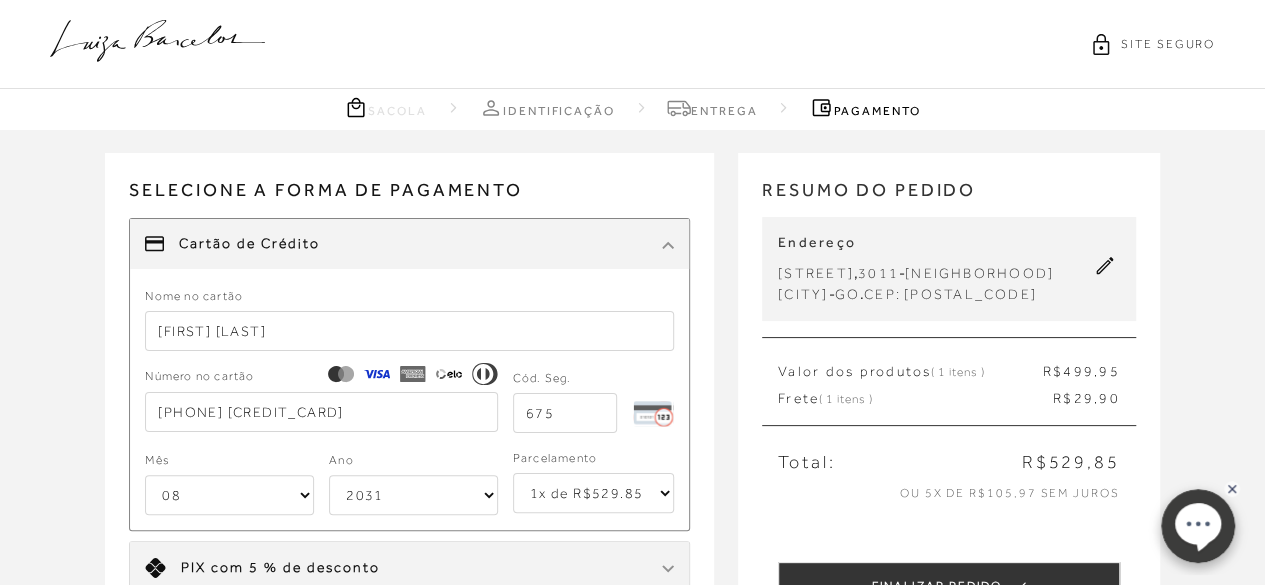select on "6" 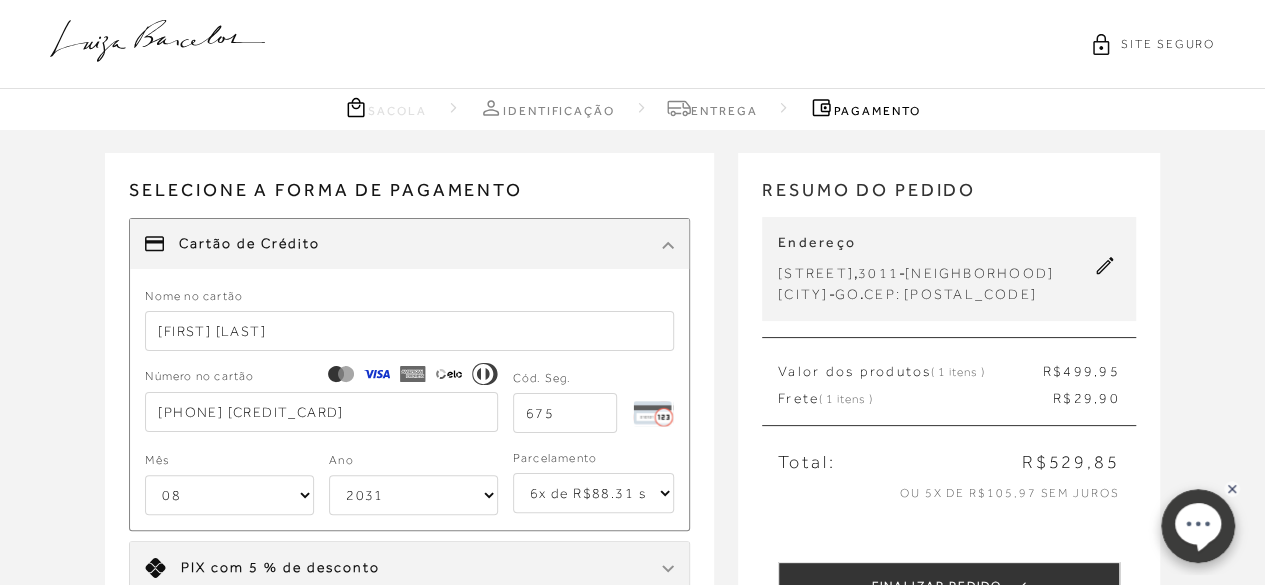 click on "1x de R$529.85 2x de R$264.93 sem juros 3x de R$176.62 sem juros 4x de R$132.47 sem juros 5x de R$105.97 sem juros 6x de R$88.31 sem juros" at bounding box center [593, 493] 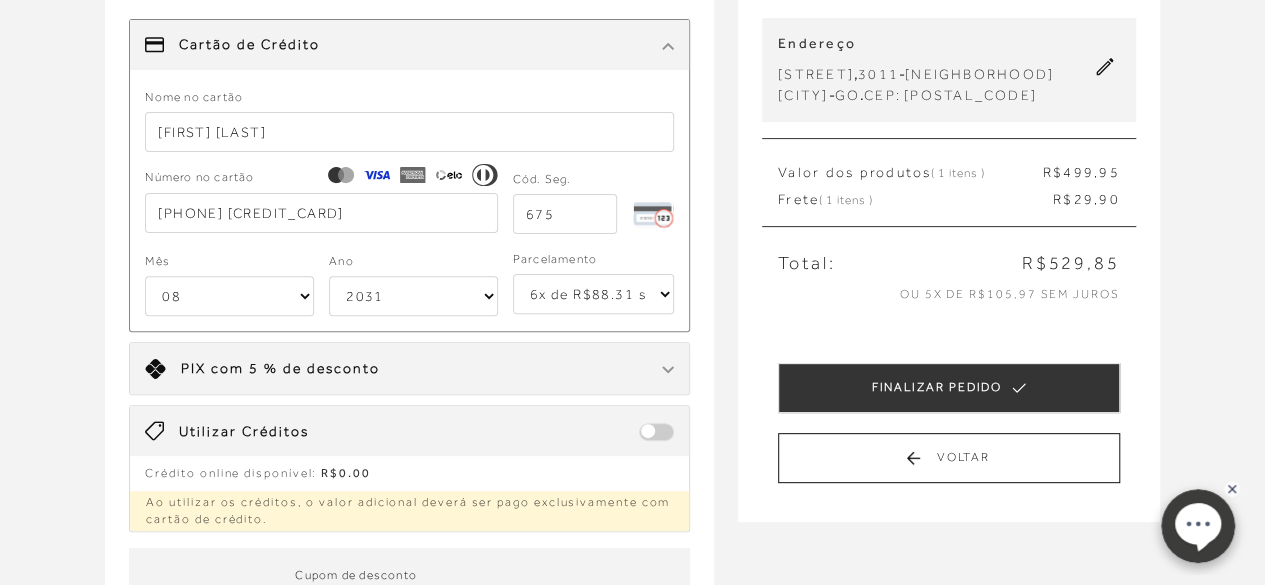 scroll, scrollTop: 200, scrollLeft: 0, axis: vertical 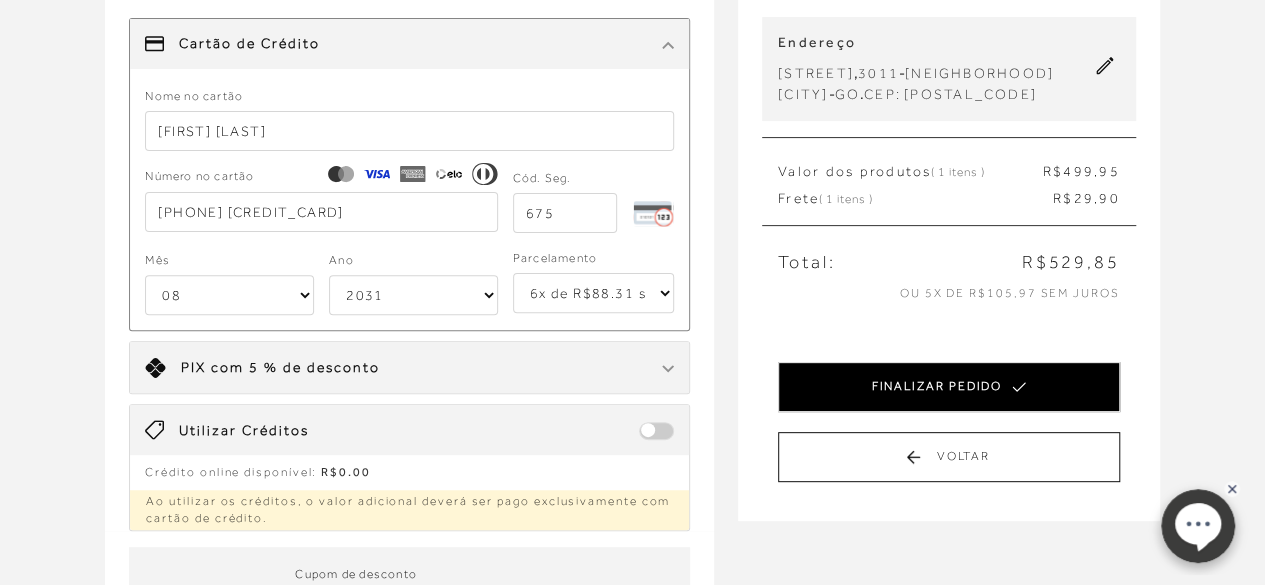 click on "FINALIZAR PEDIDO" at bounding box center (949, 387) 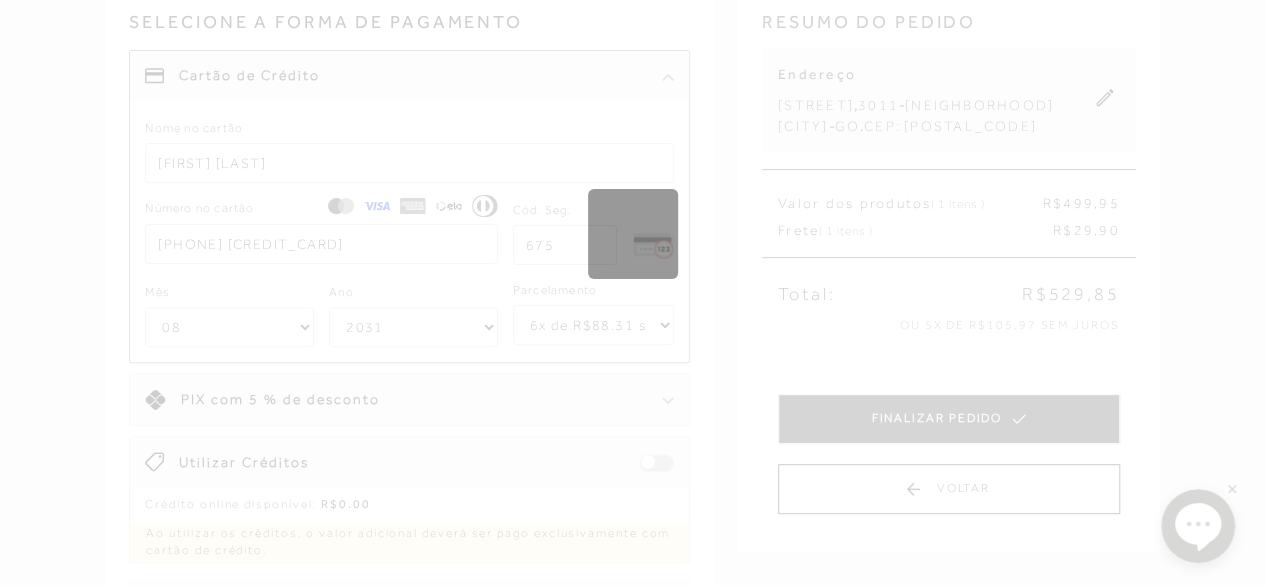 scroll, scrollTop: 200, scrollLeft: 0, axis: vertical 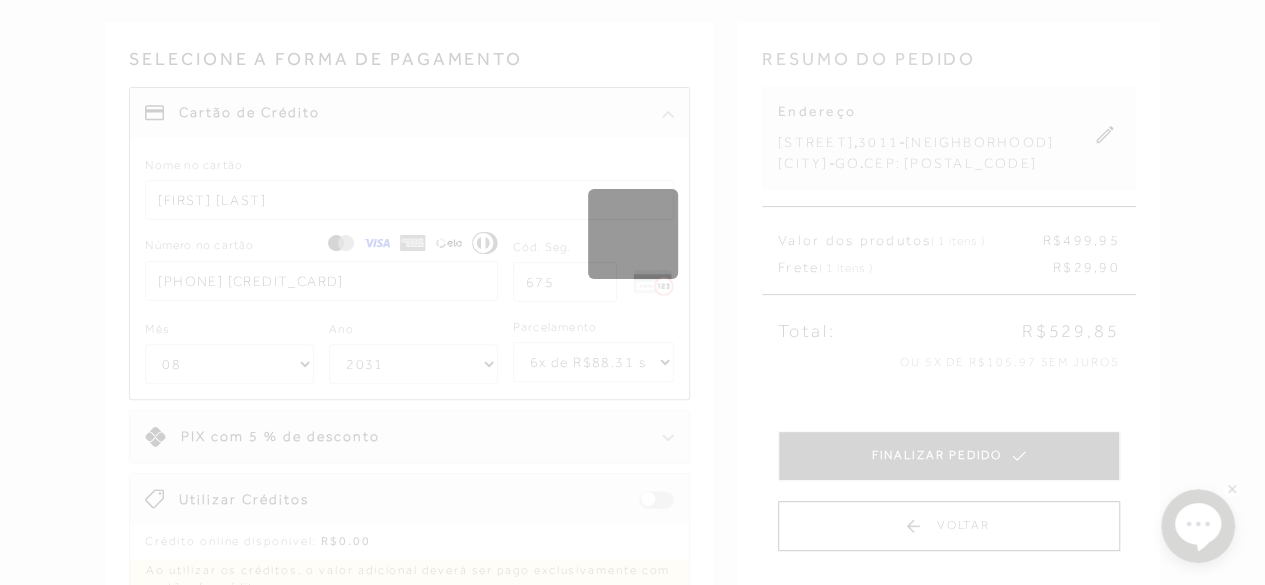 type 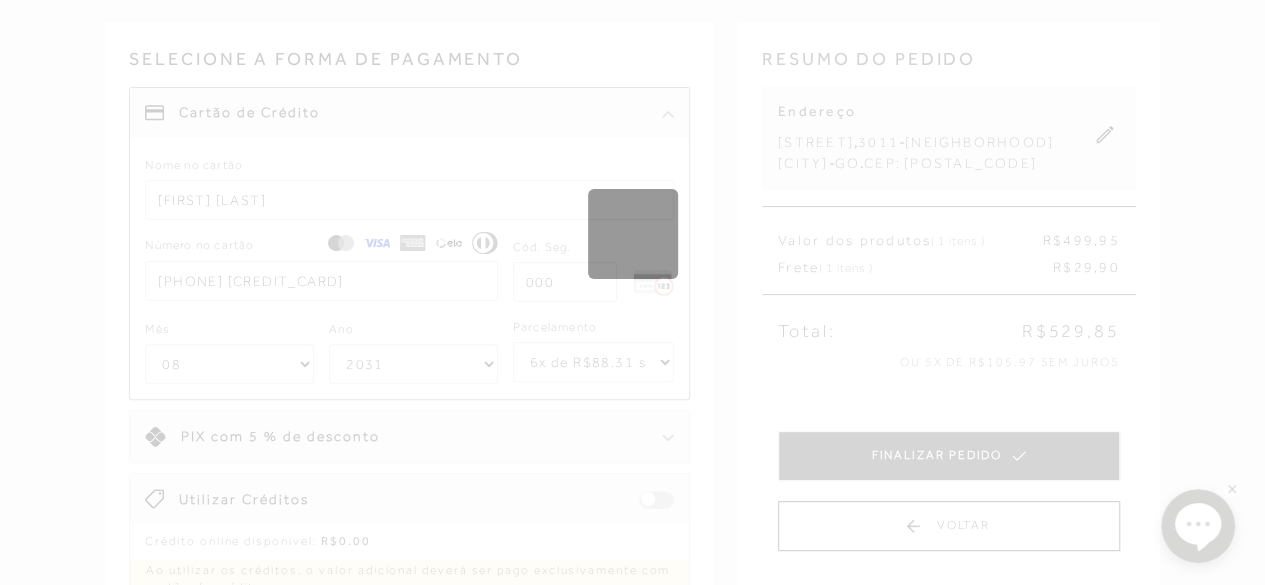select on "1" 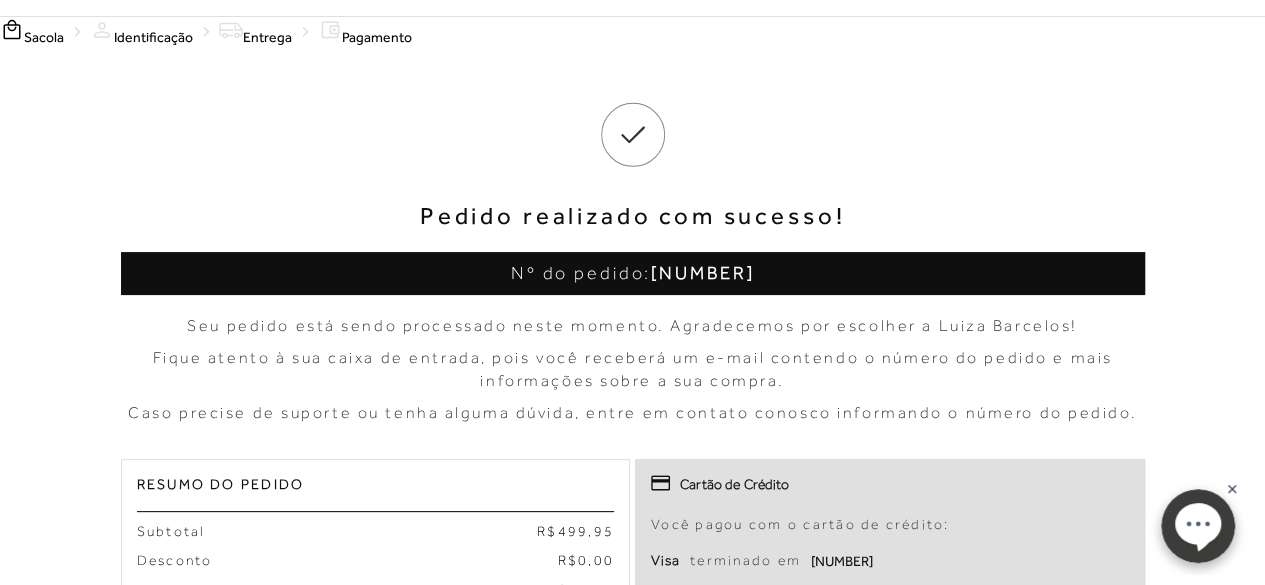 scroll, scrollTop: 0, scrollLeft: 0, axis: both 